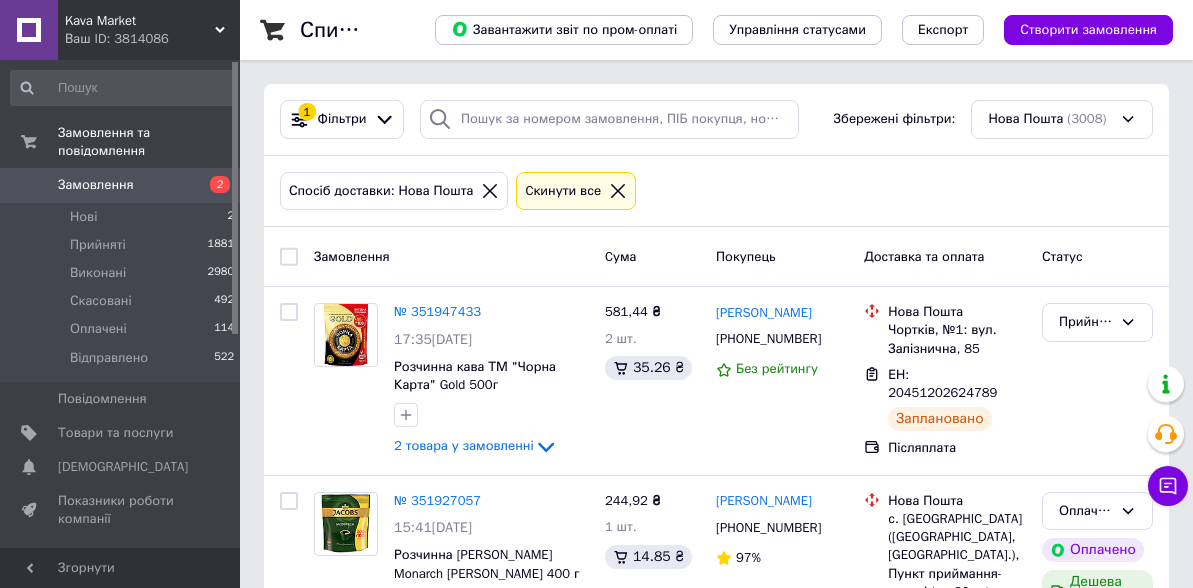 scroll, scrollTop: 0, scrollLeft: 0, axis: both 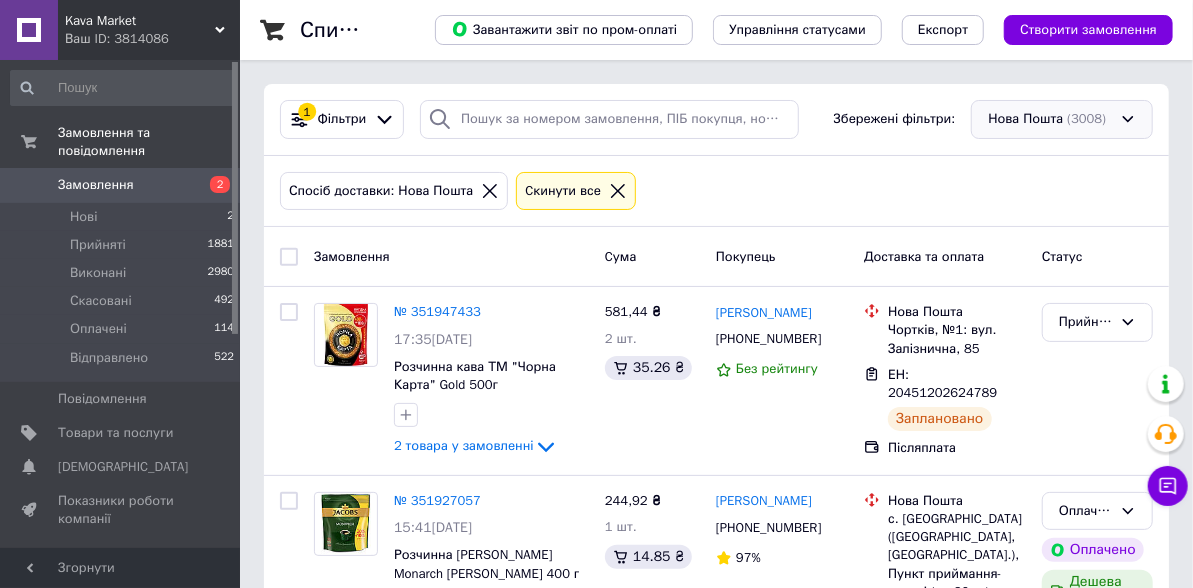 click on "Нова Пошта (3008)" at bounding box center (1062, 119) 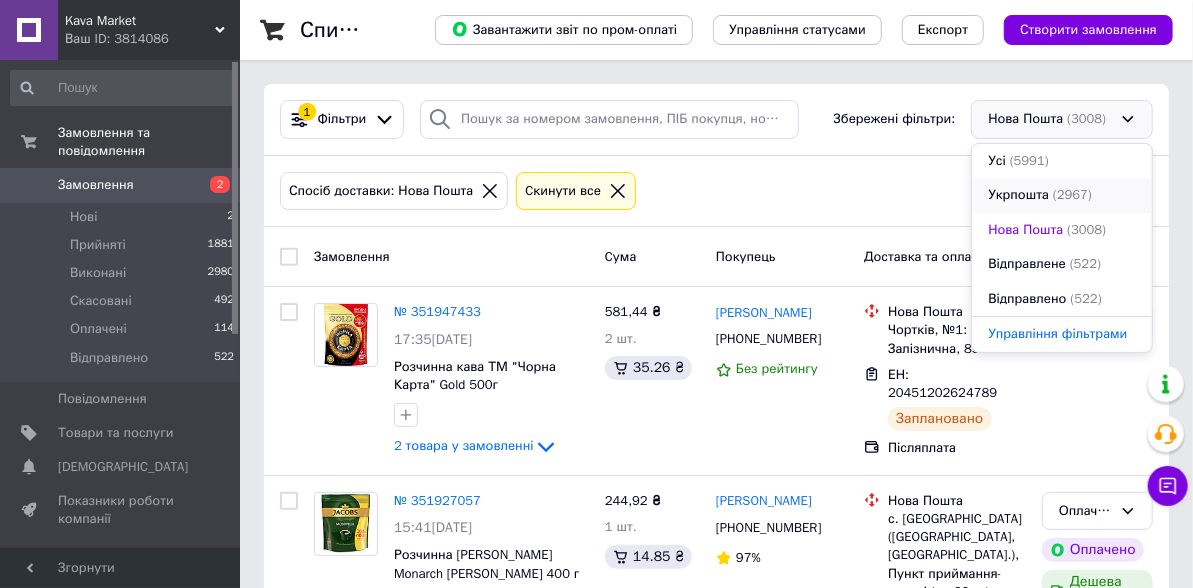 click on "Укрпошта (2967)" at bounding box center (1062, 195) 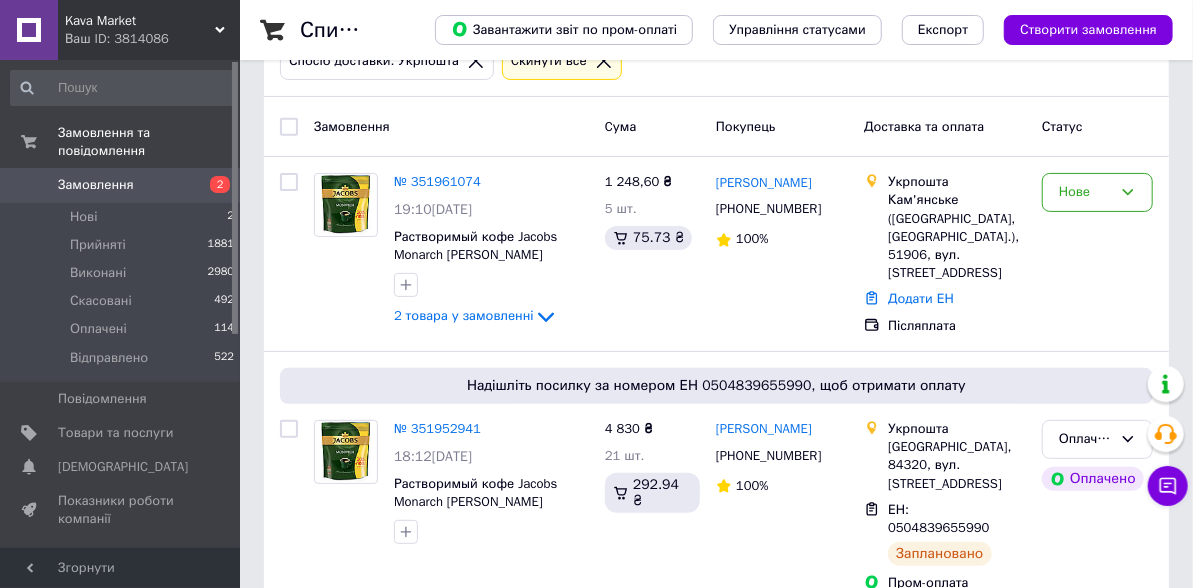 scroll, scrollTop: 133, scrollLeft: 0, axis: vertical 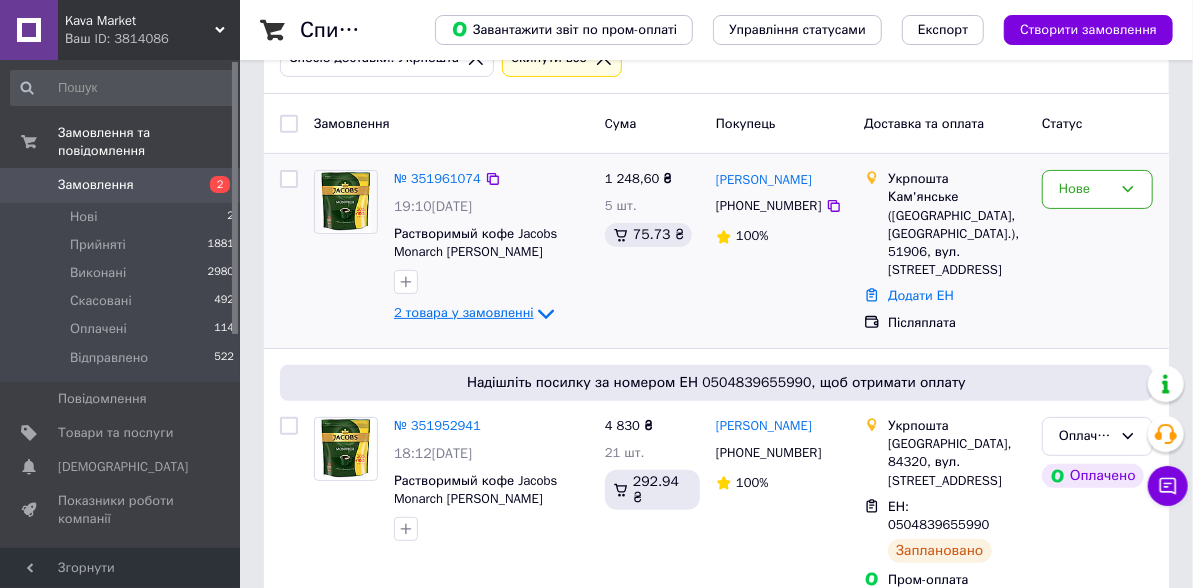 click 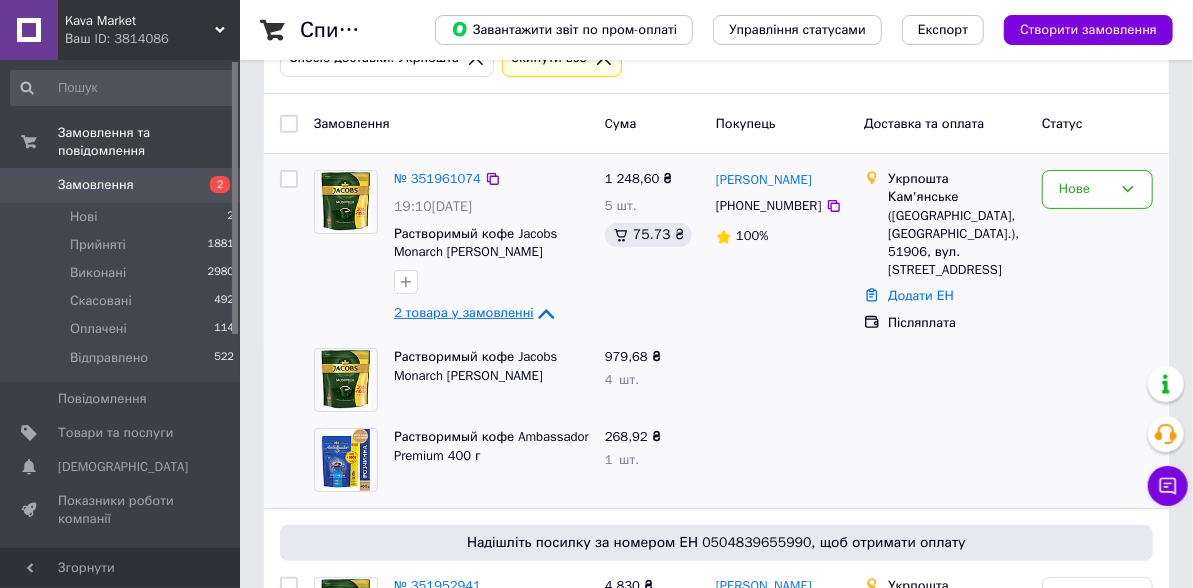 click 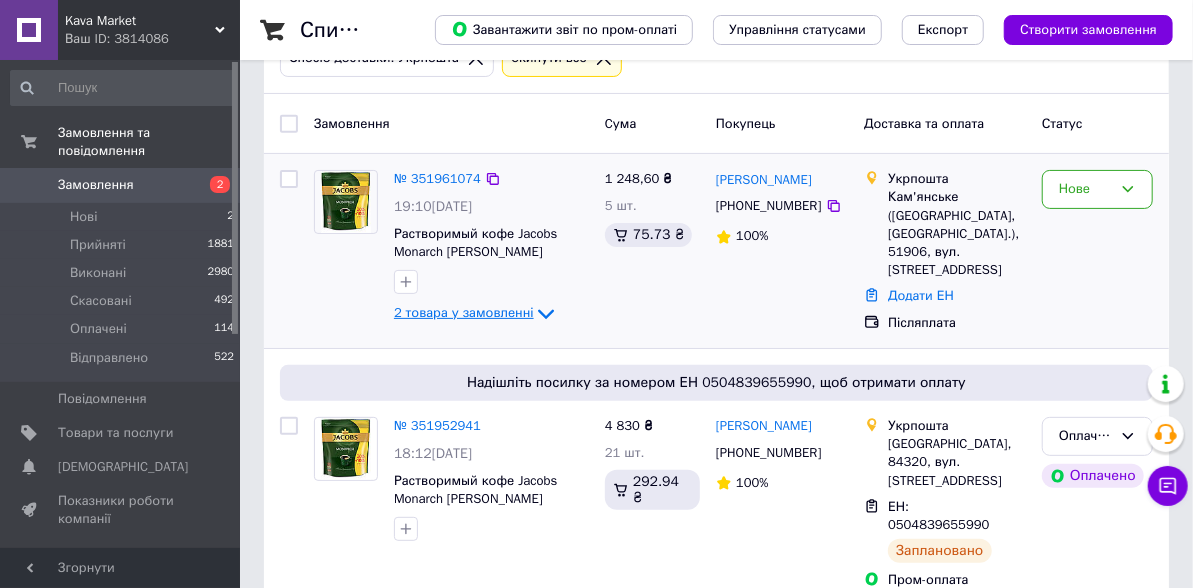 click 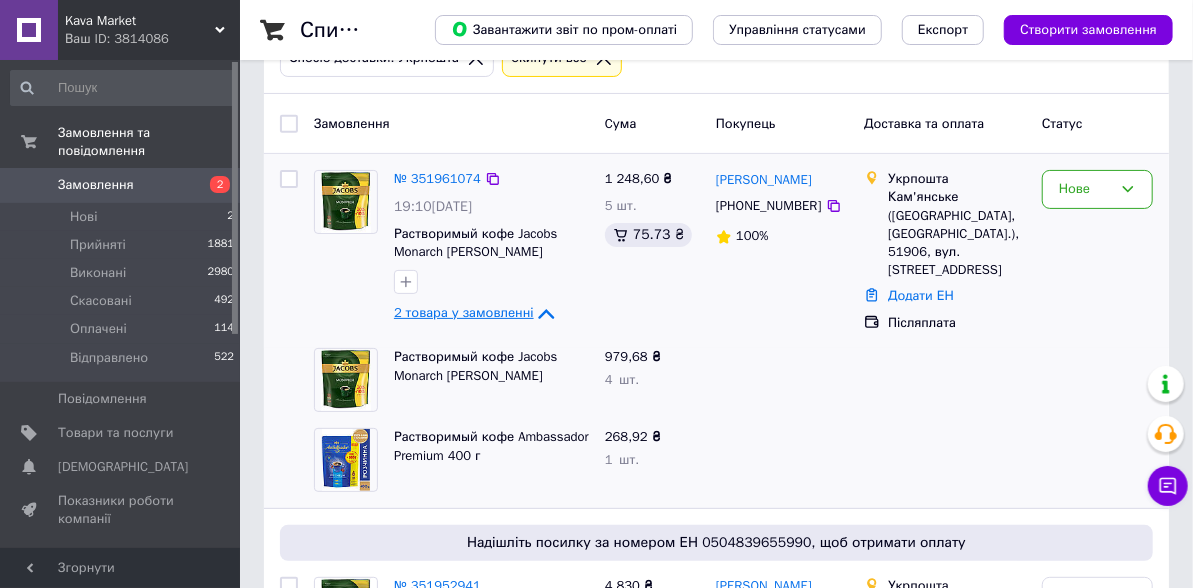 click 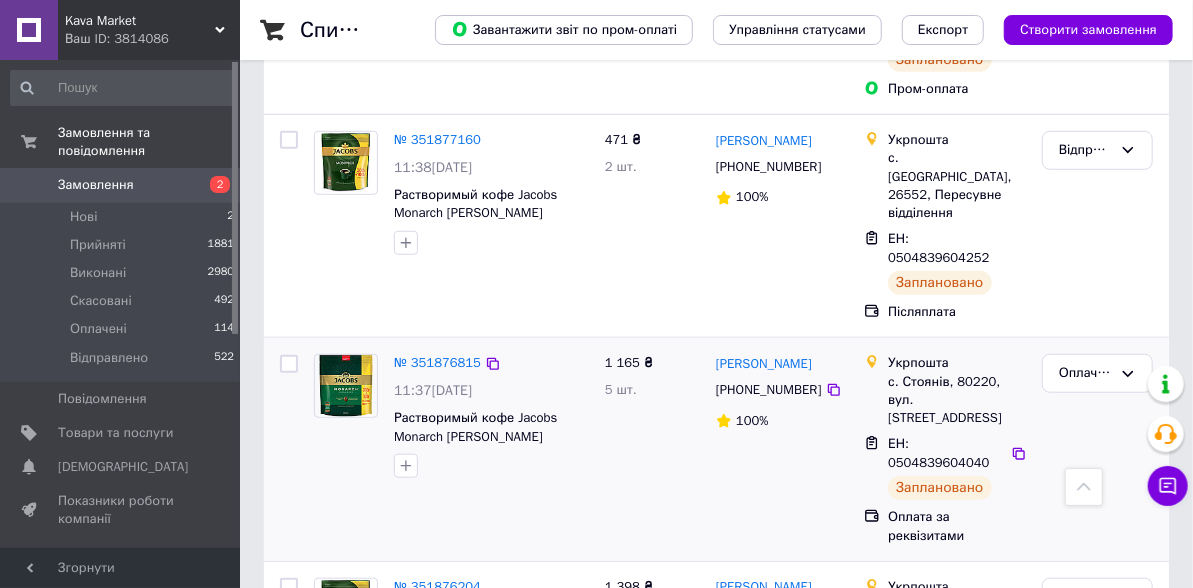 scroll, scrollTop: 633, scrollLeft: 0, axis: vertical 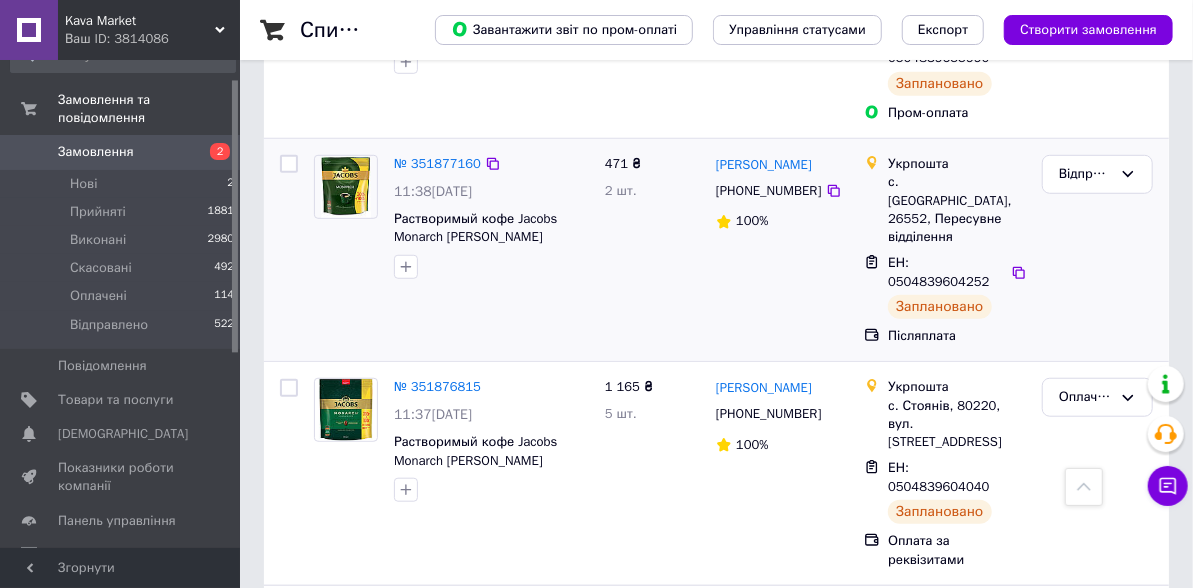 click at bounding box center [289, 164] 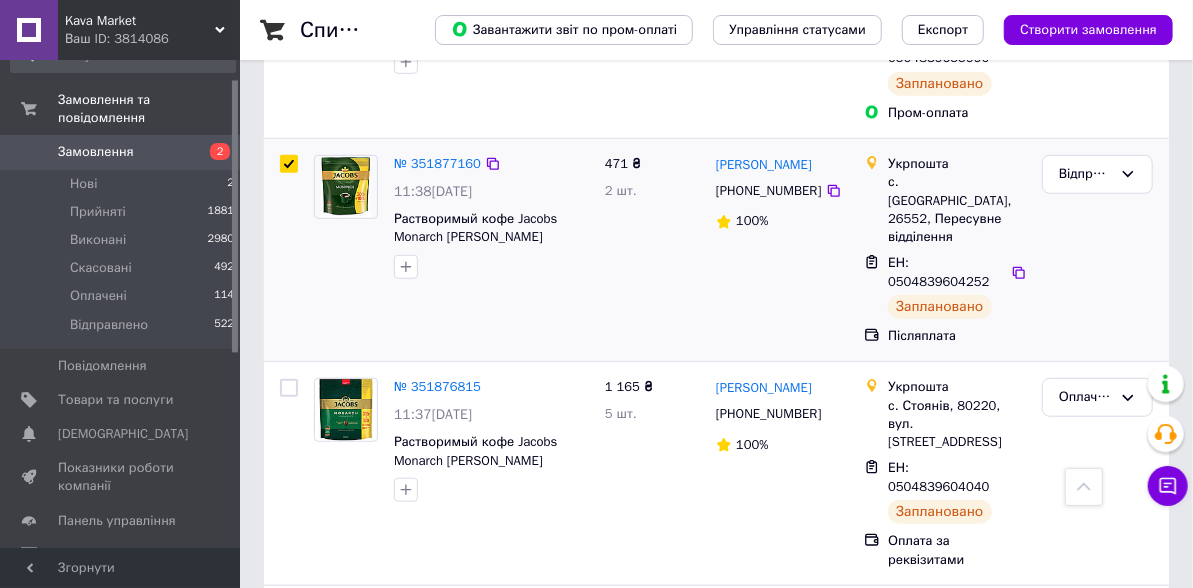 checkbox on "true" 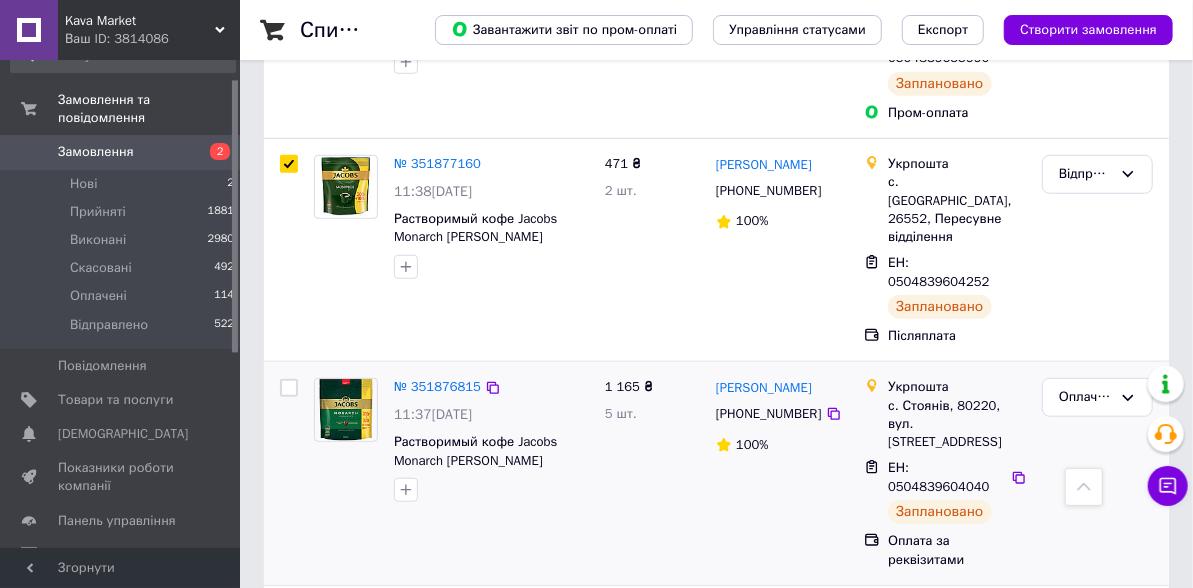 click at bounding box center (289, 388) 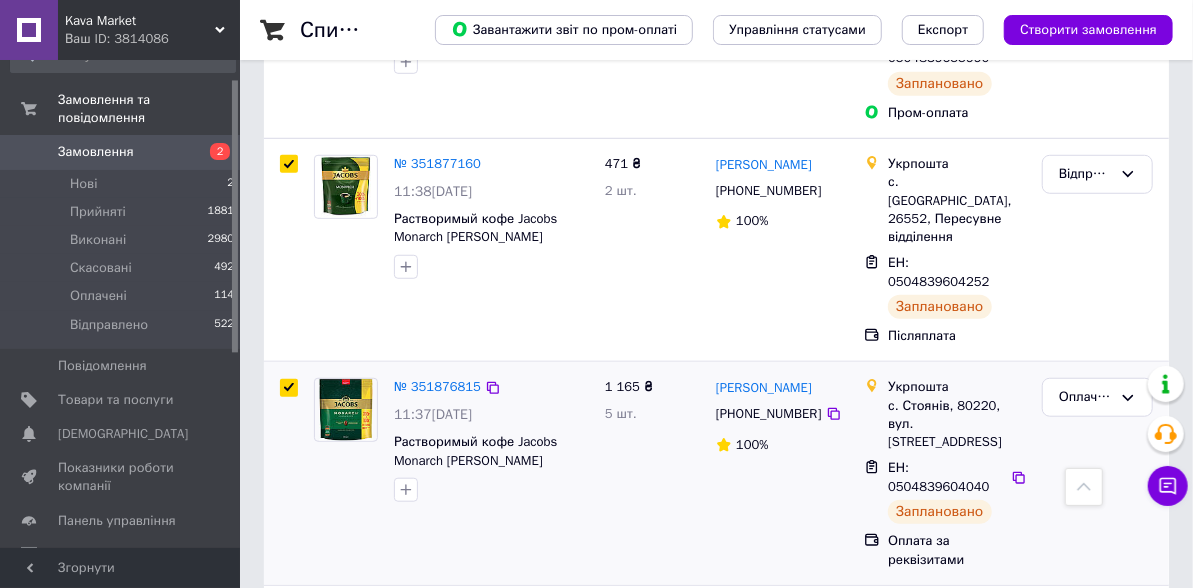 checkbox on "true" 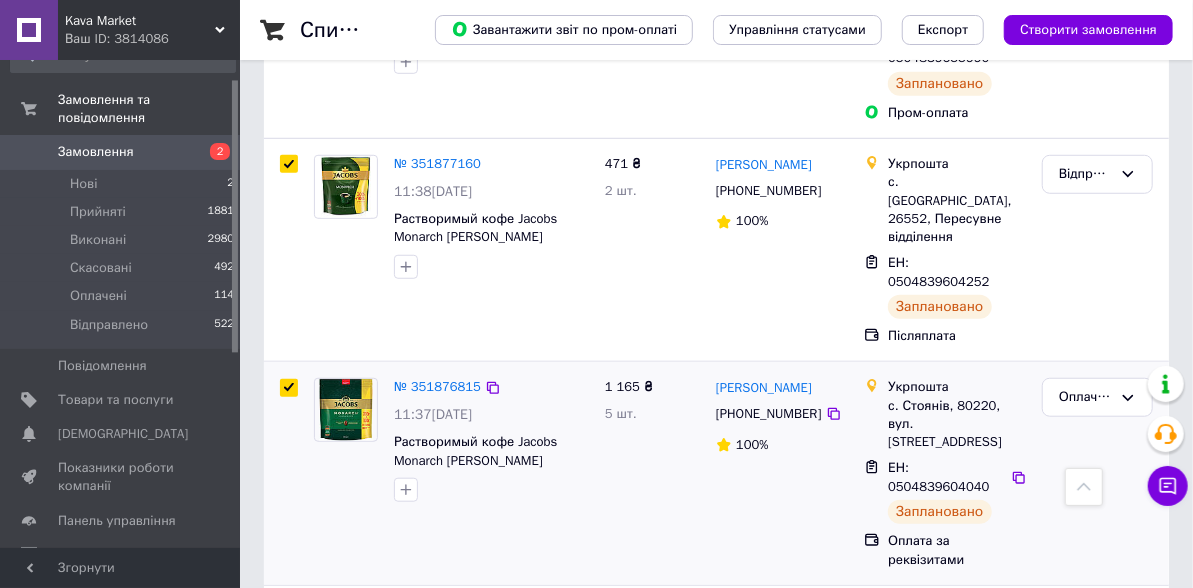 checkbox on "true" 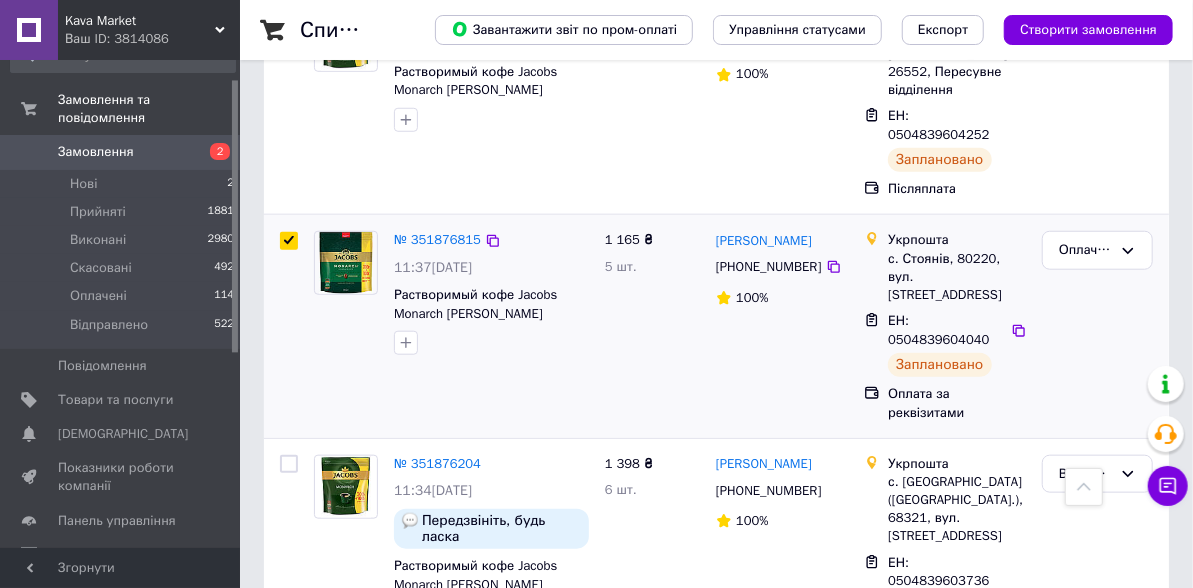 scroll, scrollTop: 766, scrollLeft: 0, axis: vertical 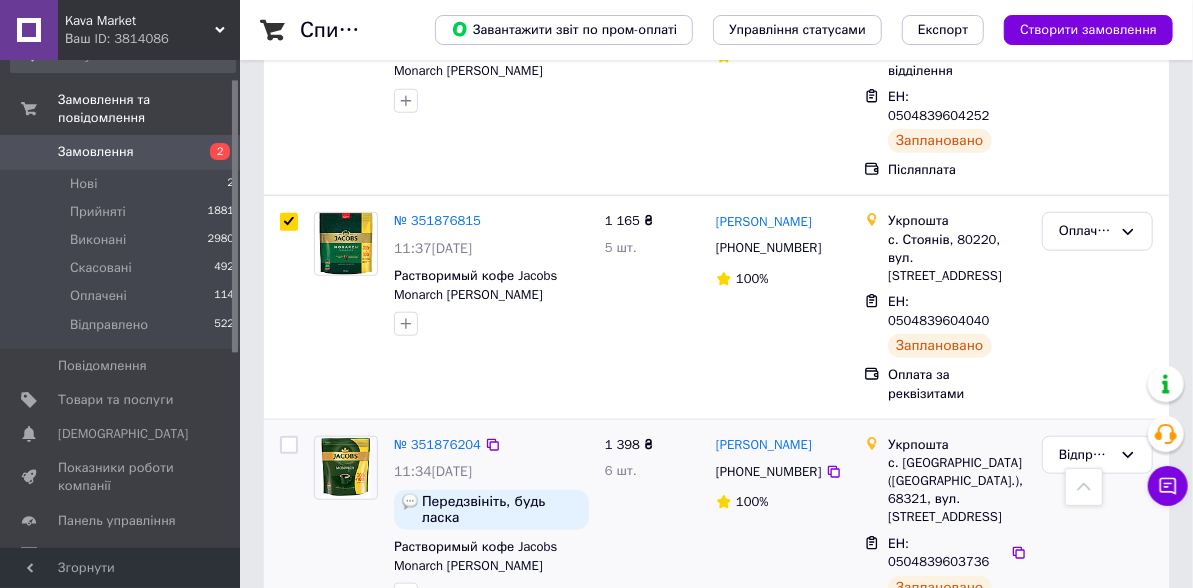 click at bounding box center [289, 445] 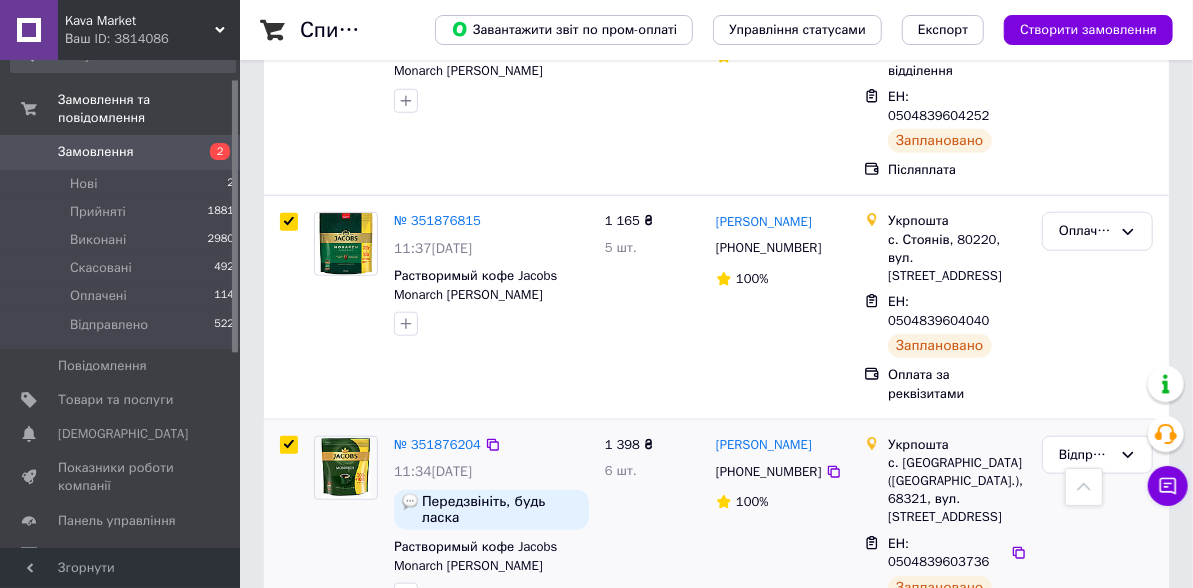 checkbox on "true" 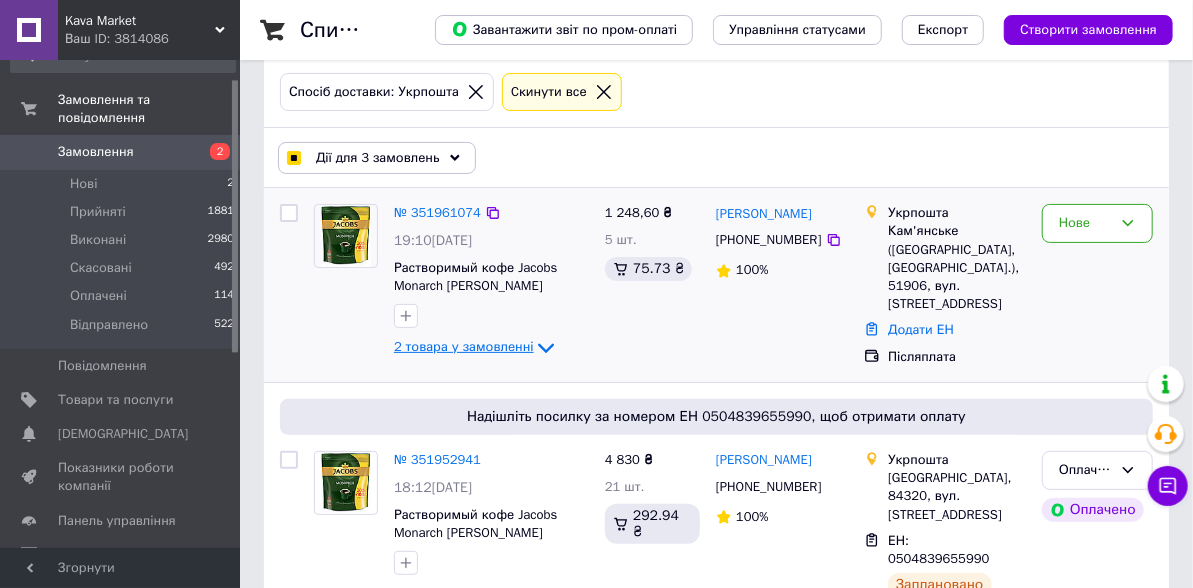 scroll, scrollTop: 100, scrollLeft: 0, axis: vertical 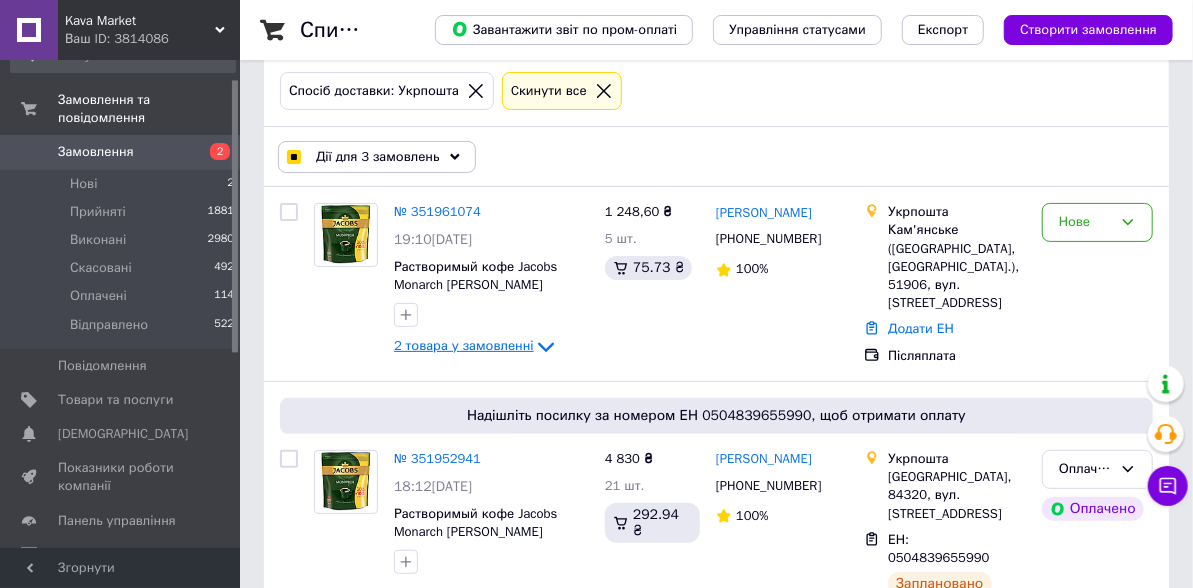 click 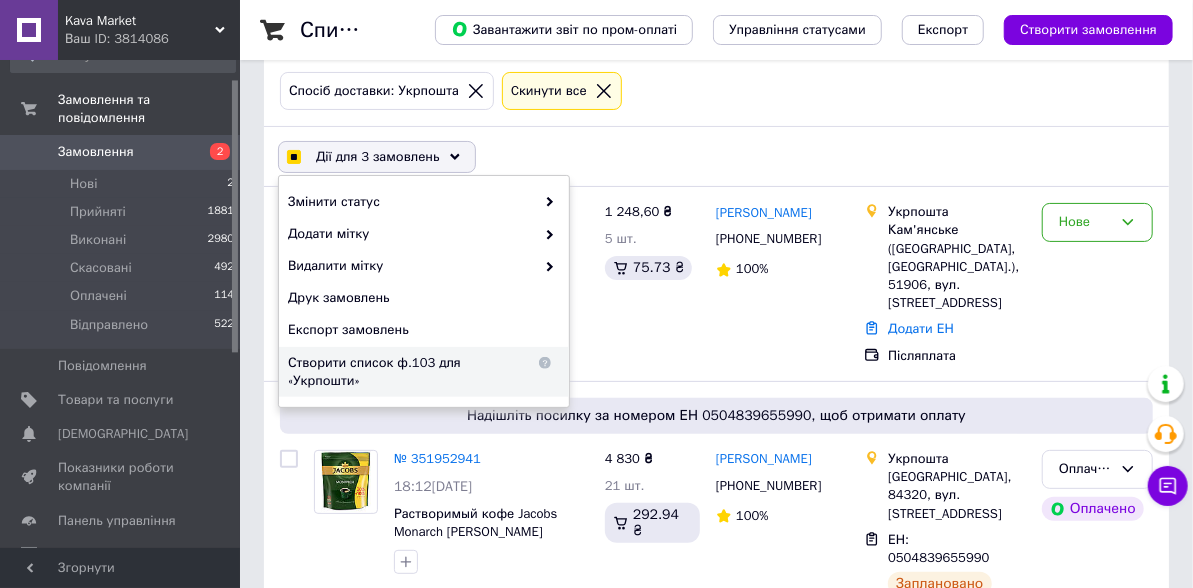 click on "Створити список ф.103 для «Укрпошти»" at bounding box center (411, 372) 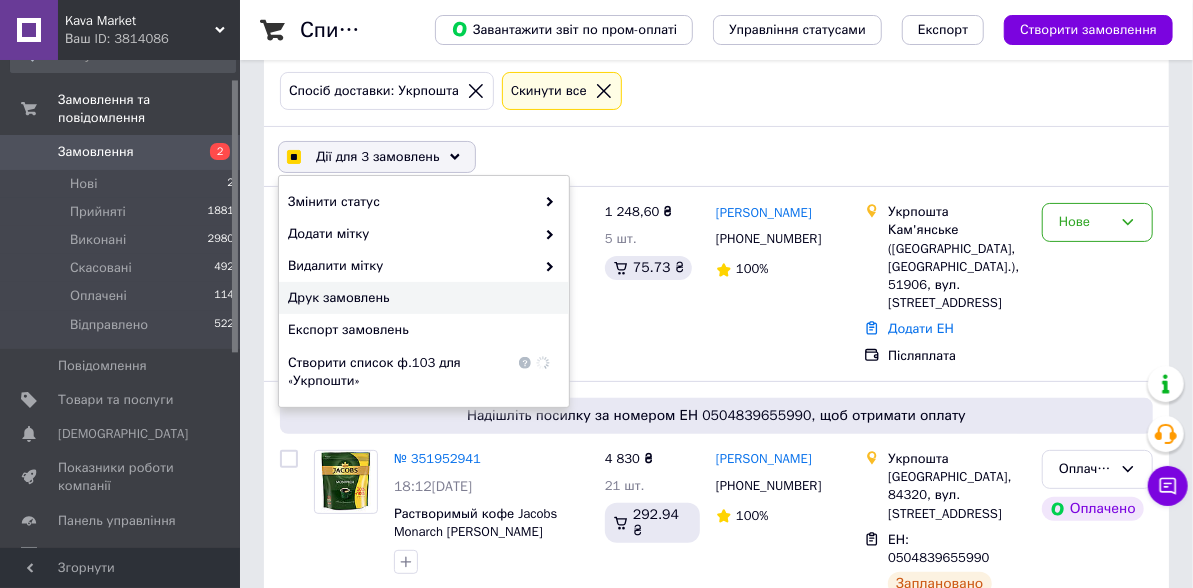 click on "Дії для 3 замовлень Вибрати все 2968 замовлень Вибрані всі 2968 замовлень Скасувати вибрані Змінити статус Додати мітку Видалити мітку Друк замовлень Експорт замовлень Створити список ф.103 для «Укрпошти»" at bounding box center [716, 157] 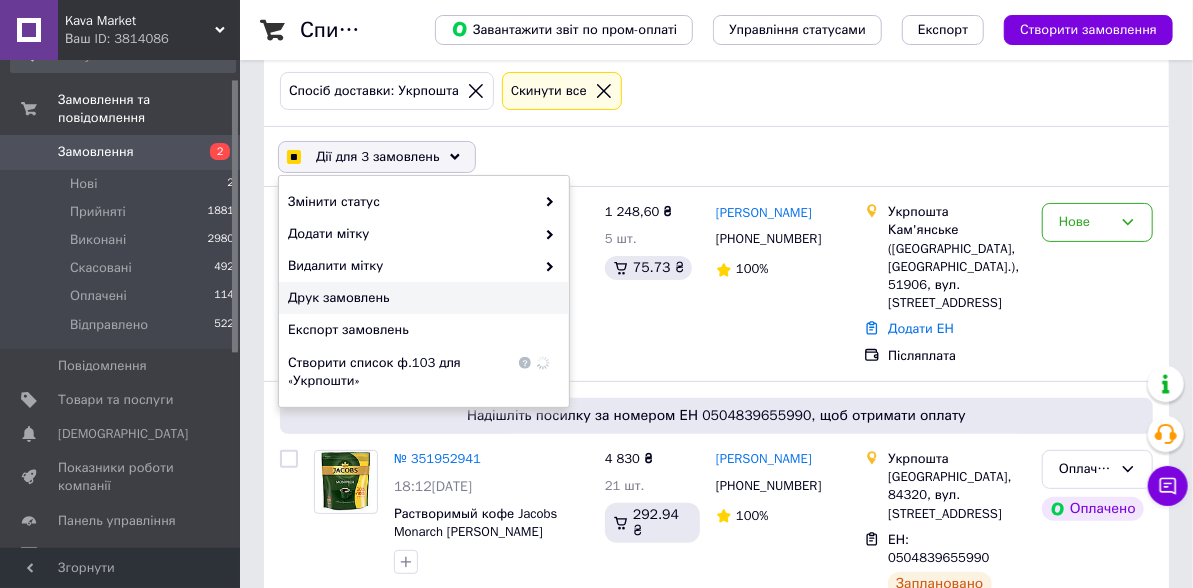checkbox on "true" 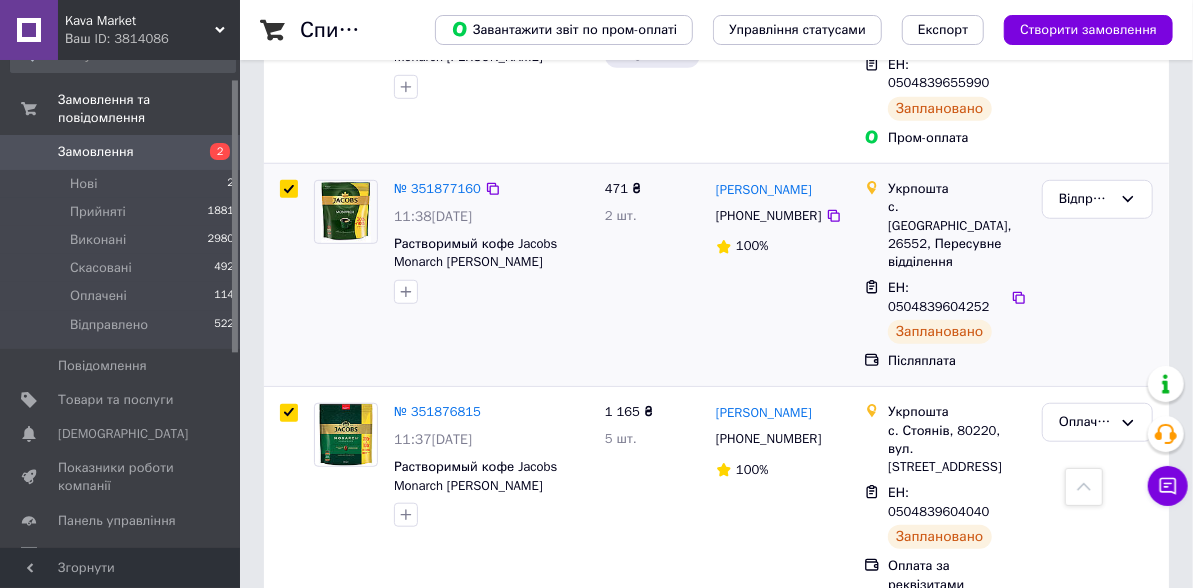 scroll, scrollTop: 600, scrollLeft: 0, axis: vertical 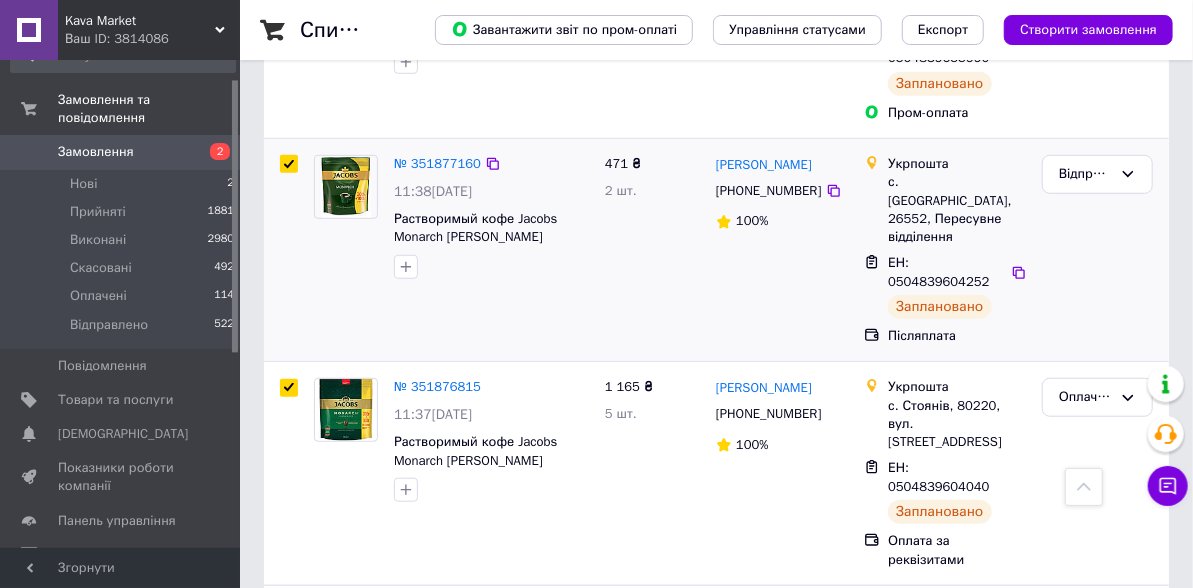 click at bounding box center [289, 164] 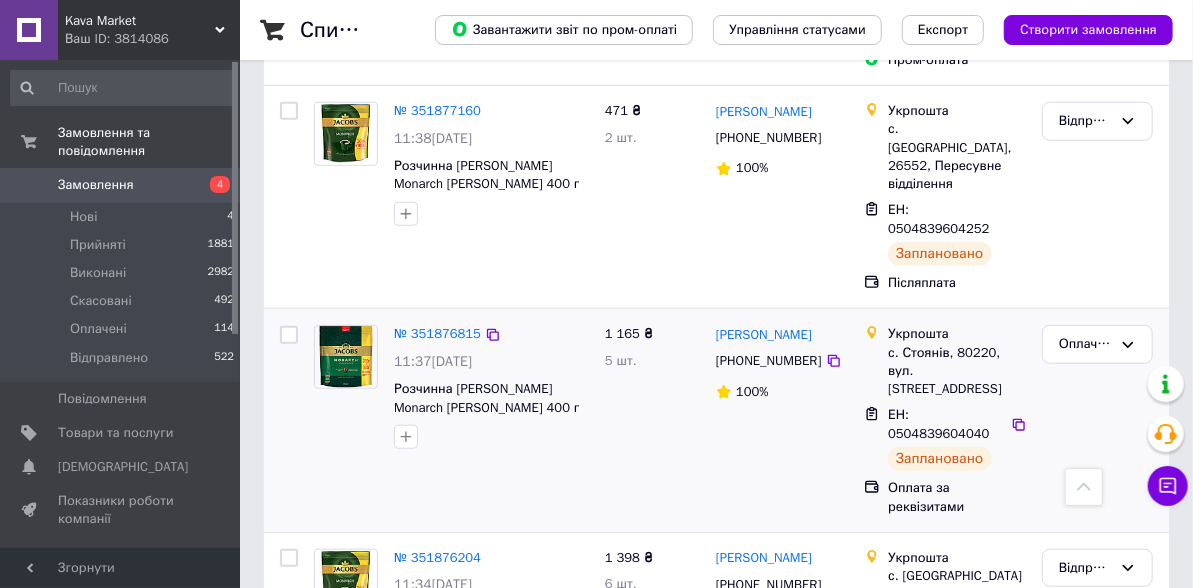 scroll, scrollTop: 666, scrollLeft: 0, axis: vertical 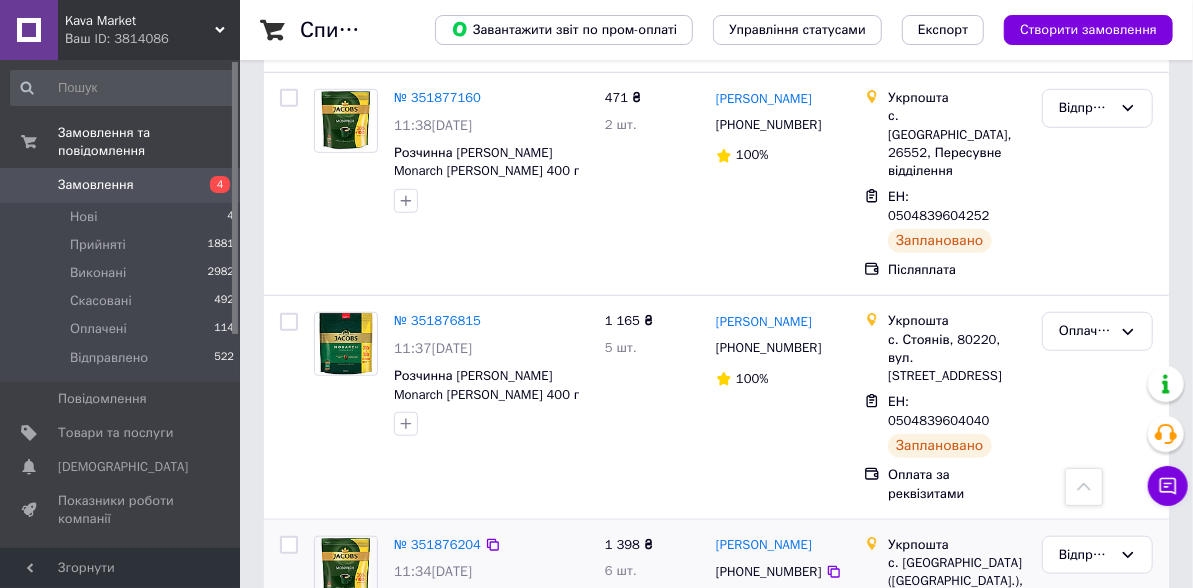 click at bounding box center (289, 545) 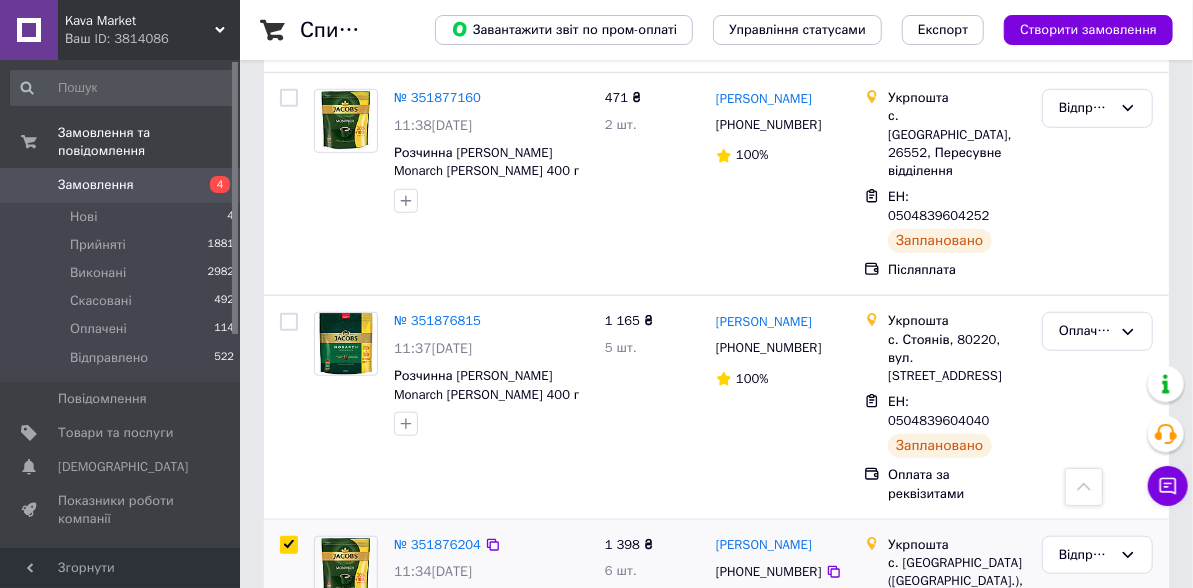 checkbox on "true" 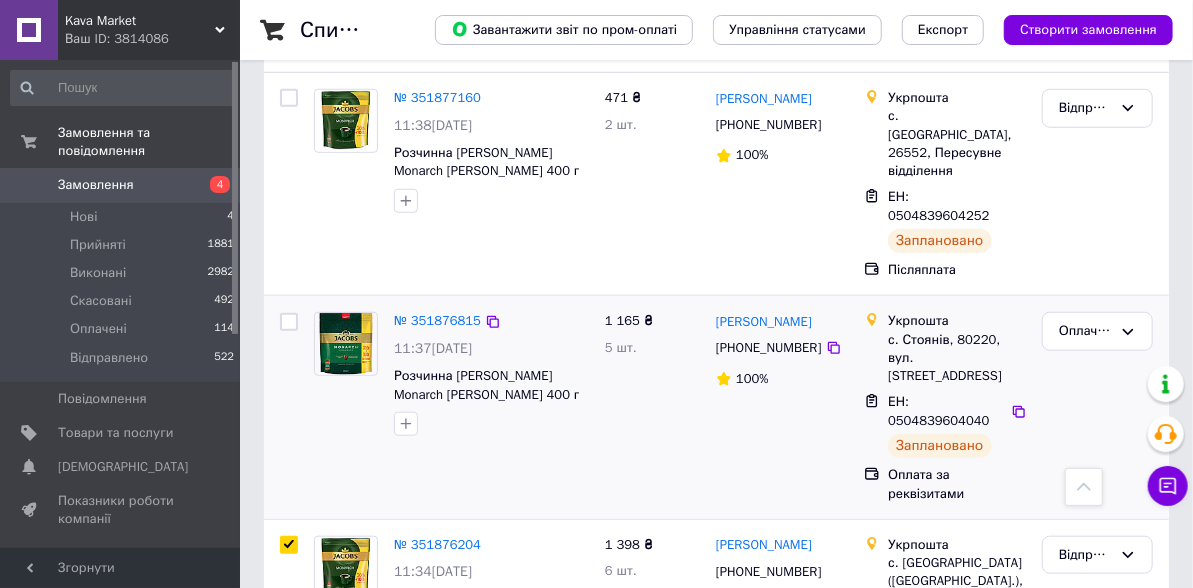 click at bounding box center [289, 322] 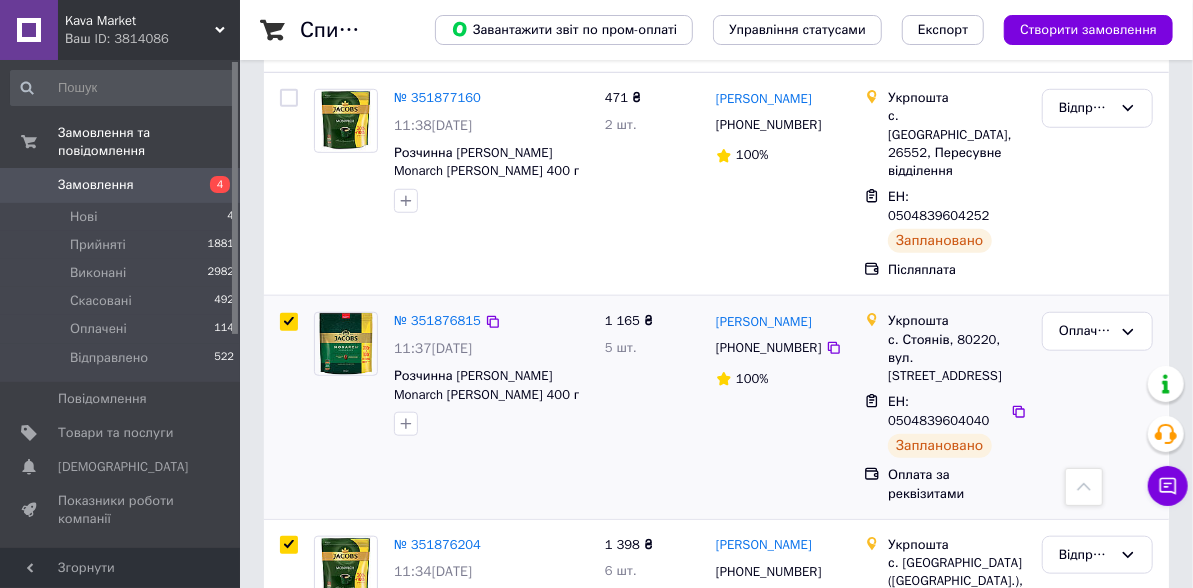 checkbox on "true" 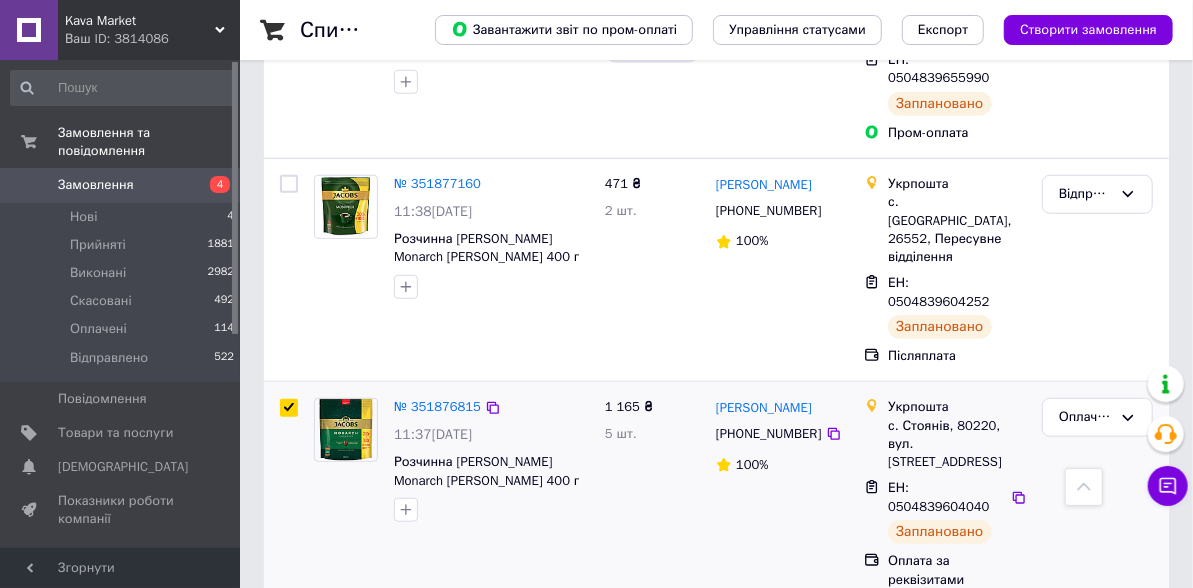 scroll, scrollTop: 566, scrollLeft: 0, axis: vertical 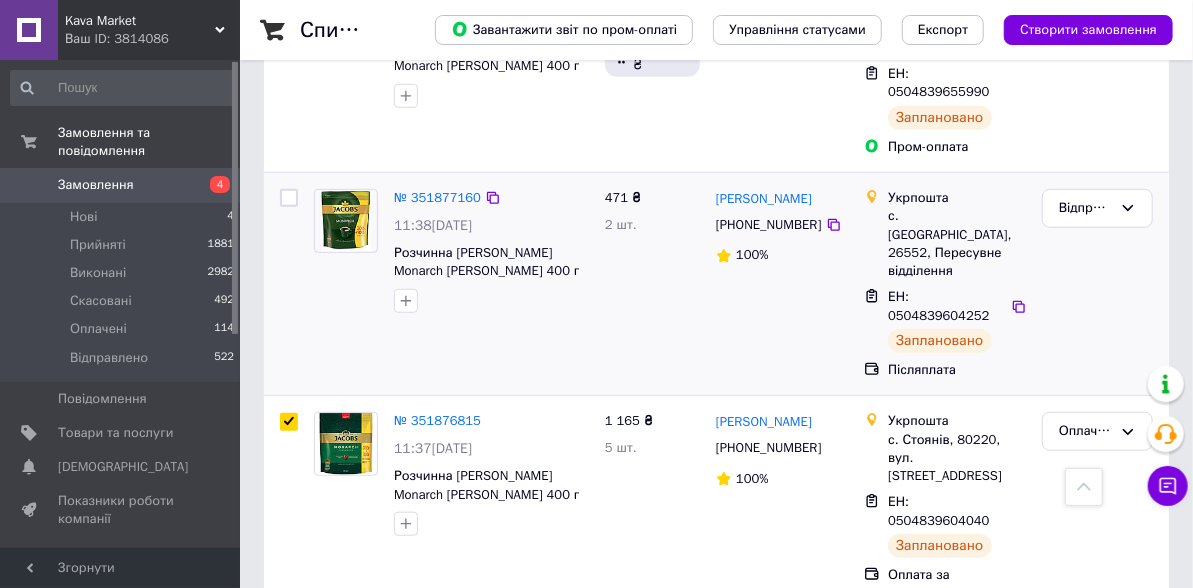 click at bounding box center (289, 198) 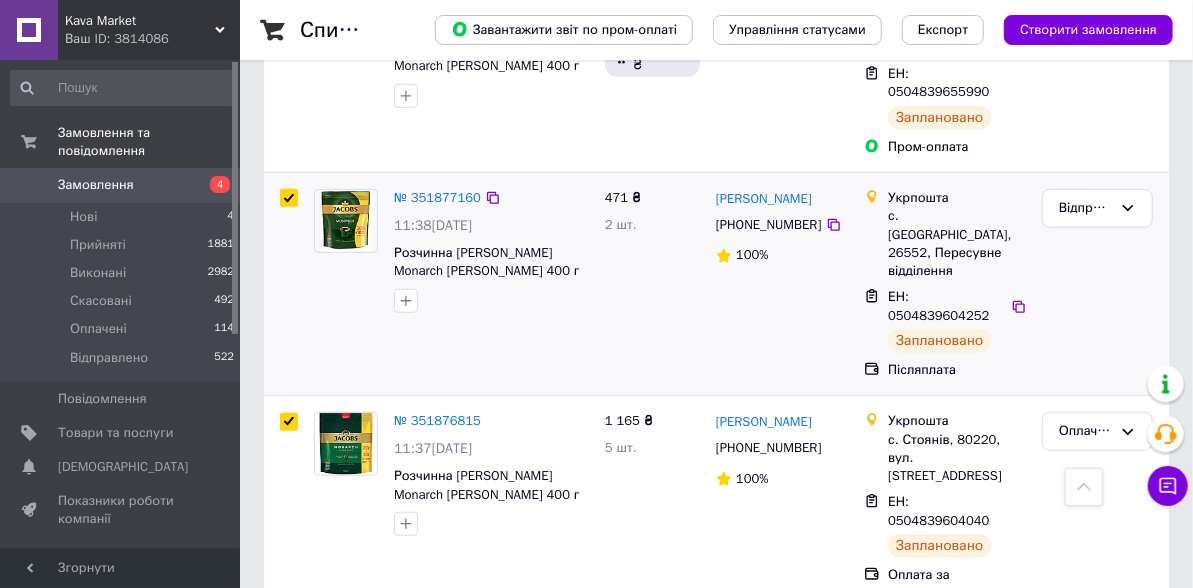 checkbox on "true" 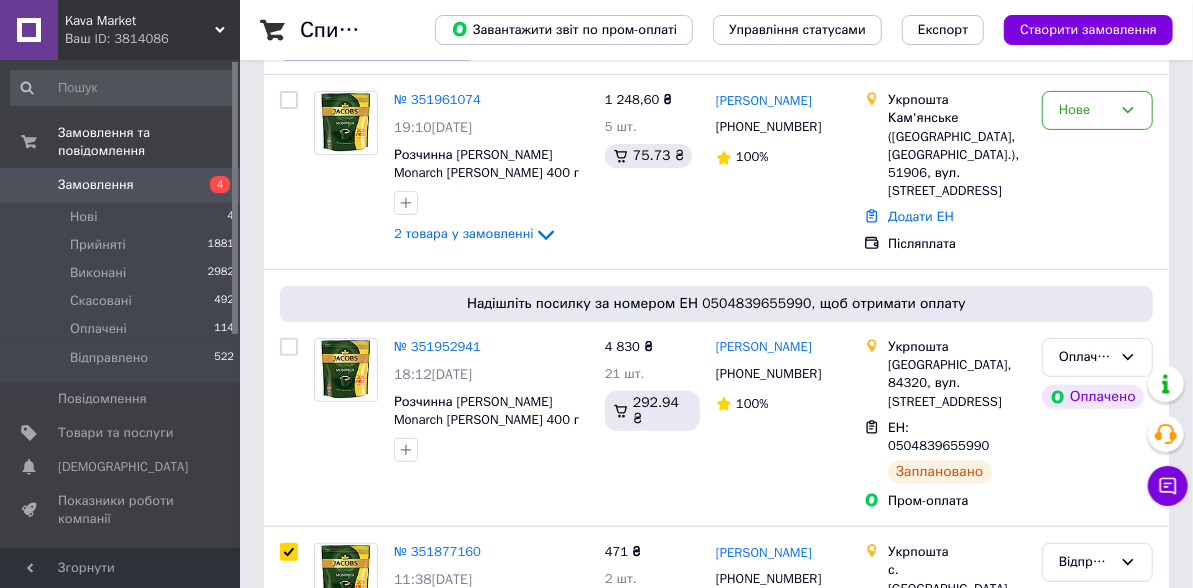 scroll, scrollTop: 33, scrollLeft: 0, axis: vertical 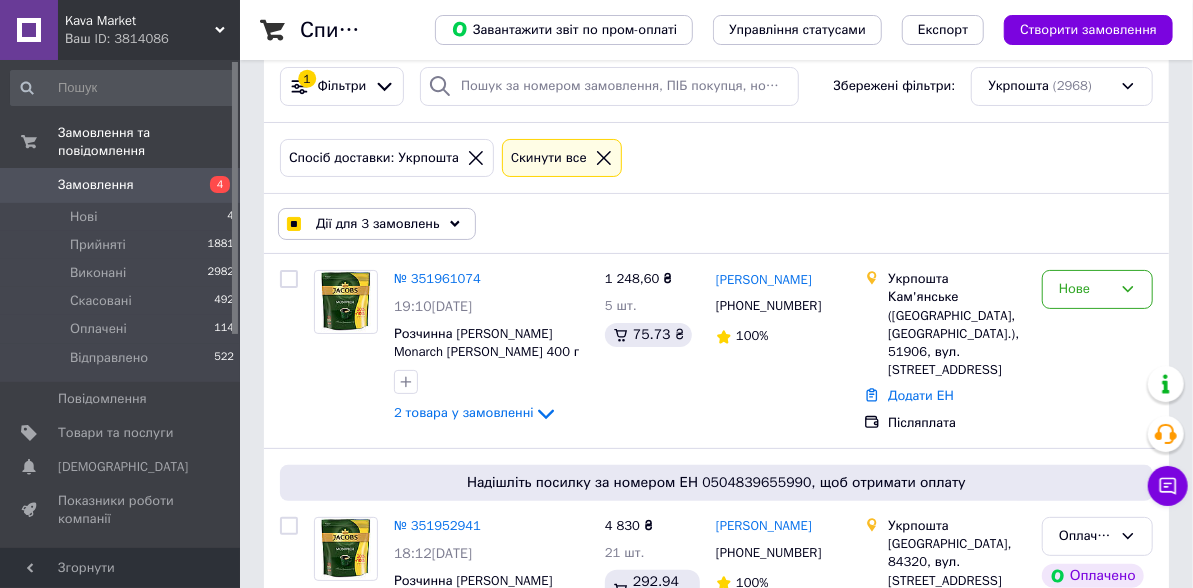 click on "Дії для 3 замовлень" at bounding box center [378, 224] 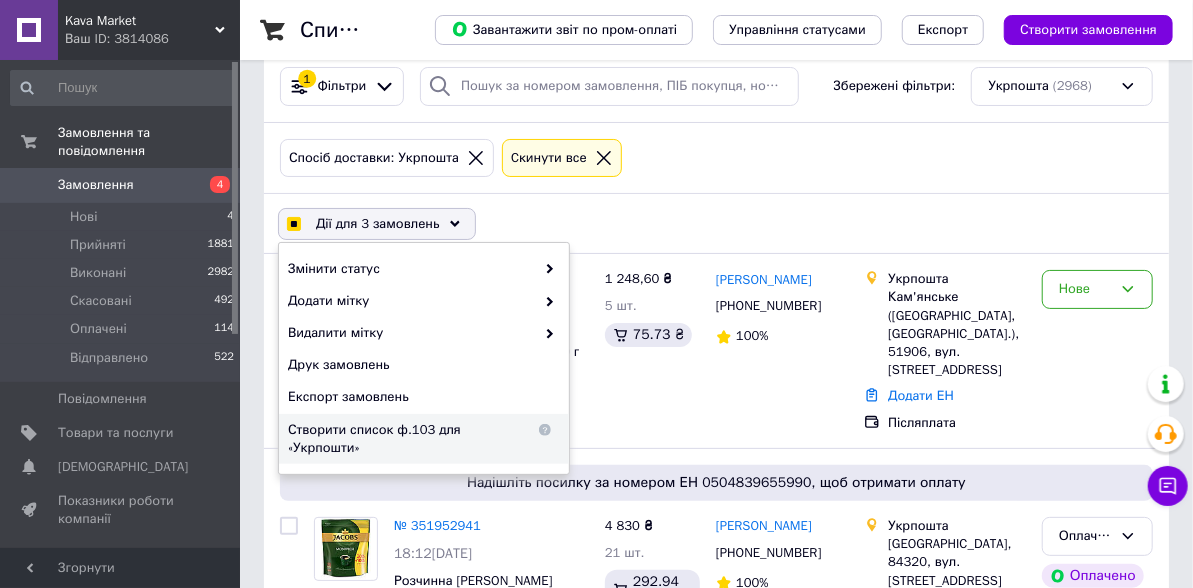 click on "Створити список ф.103 для «Укрпошти»" at bounding box center [411, 439] 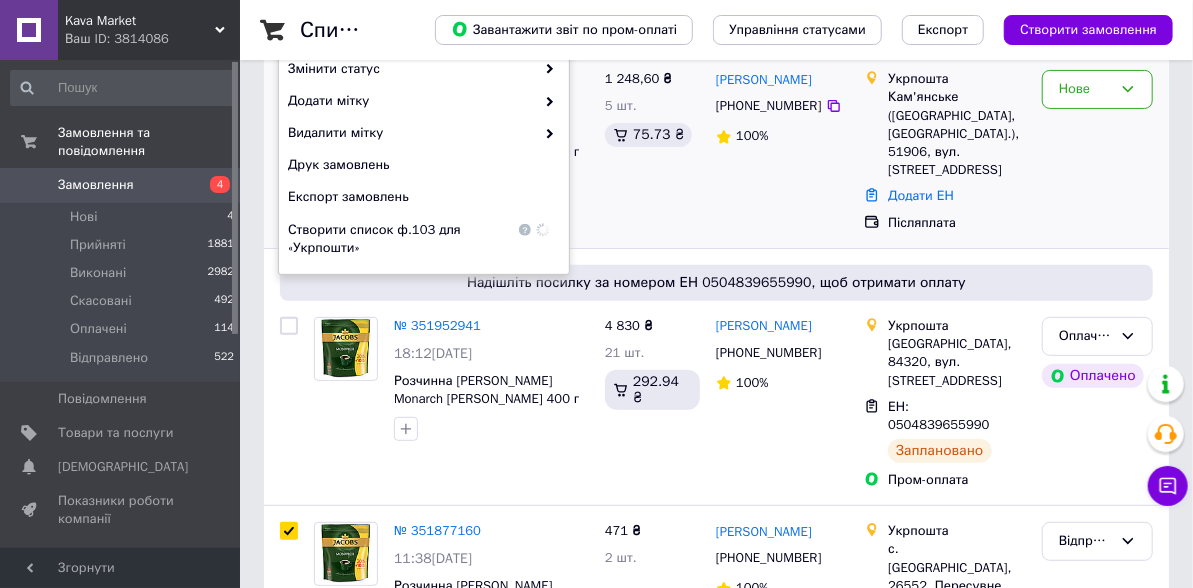 click on "Екатерина Солило +380991441876 100%" at bounding box center [782, 151] 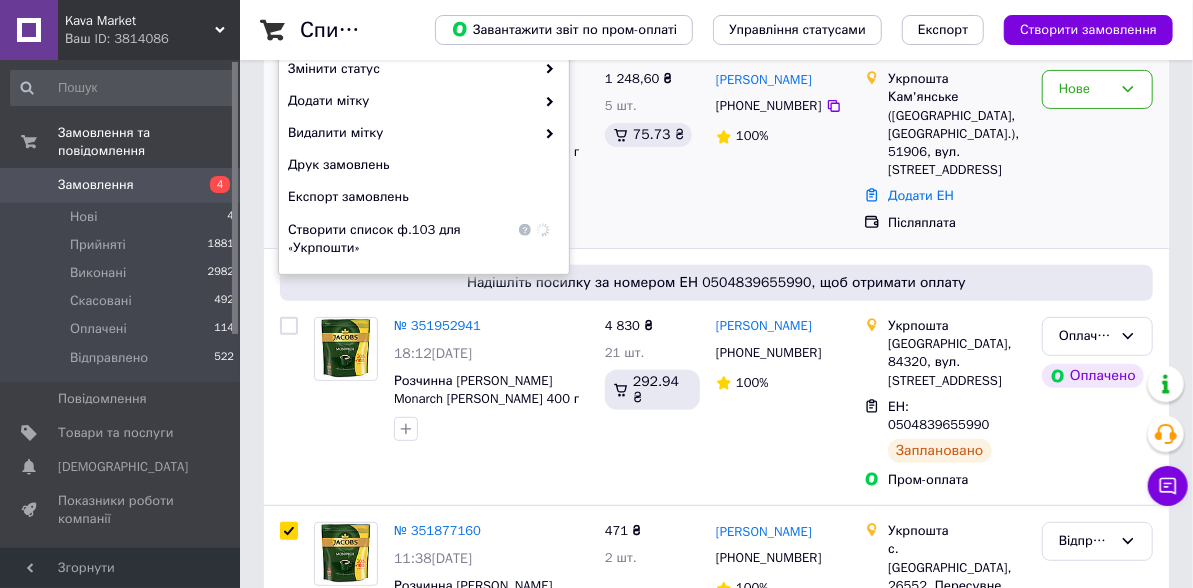 checkbox on "true" 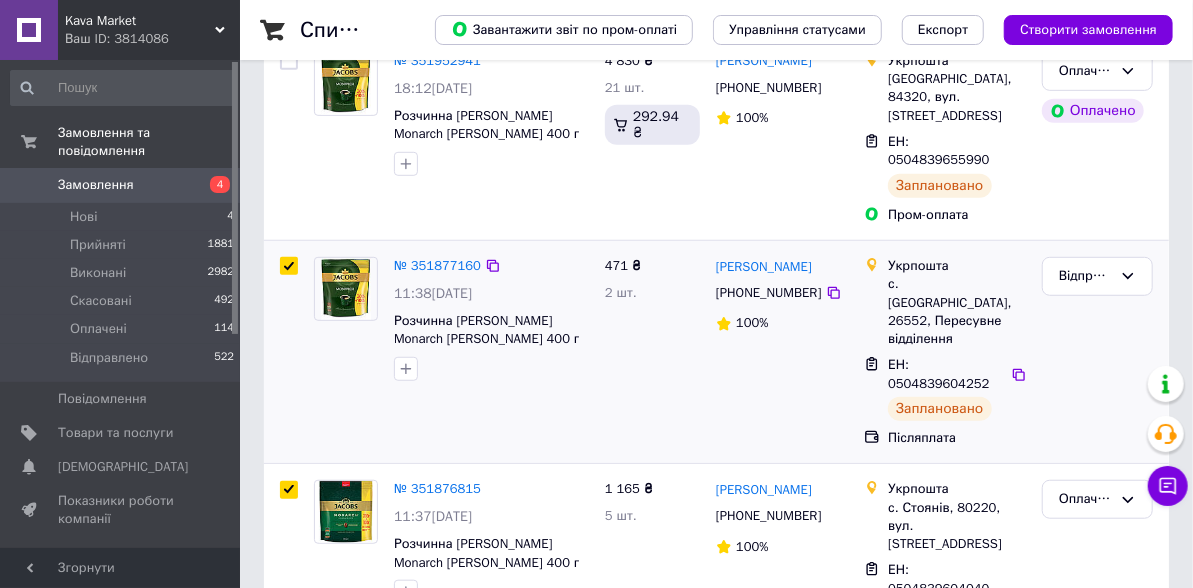 scroll, scrollTop: 500, scrollLeft: 0, axis: vertical 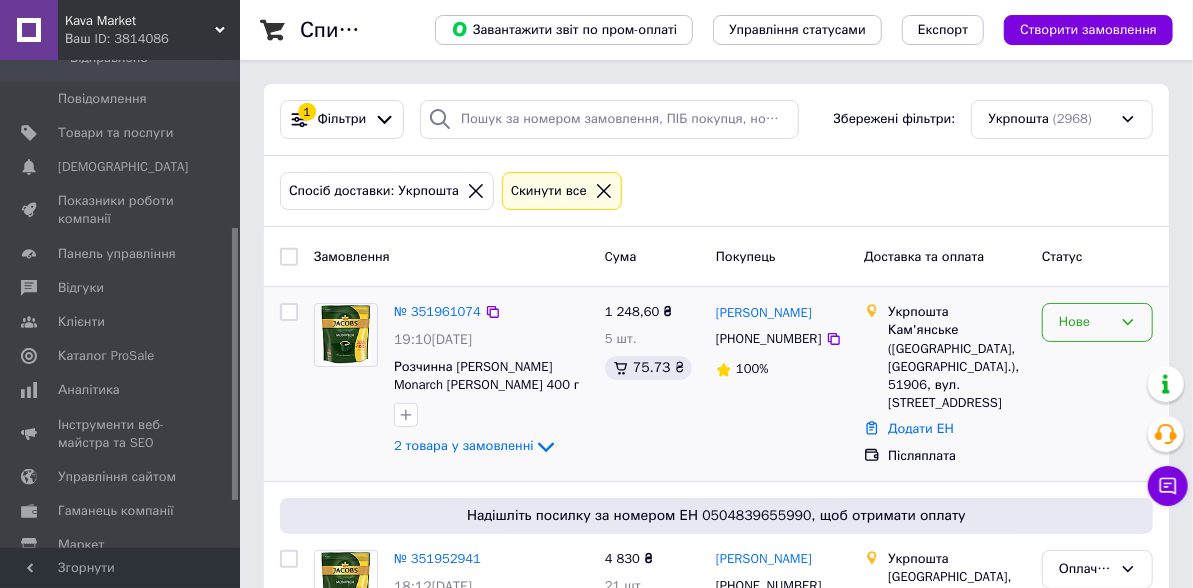 click on "Нове" at bounding box center [1097, 322] 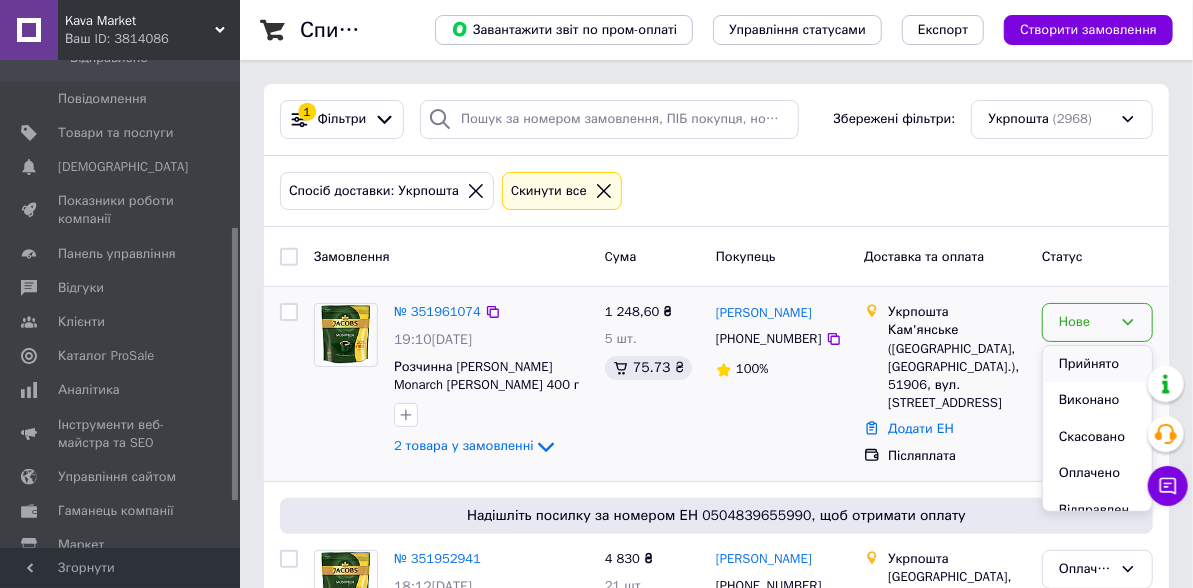 click on "Прийнято" at bounding box center [1097, 364] 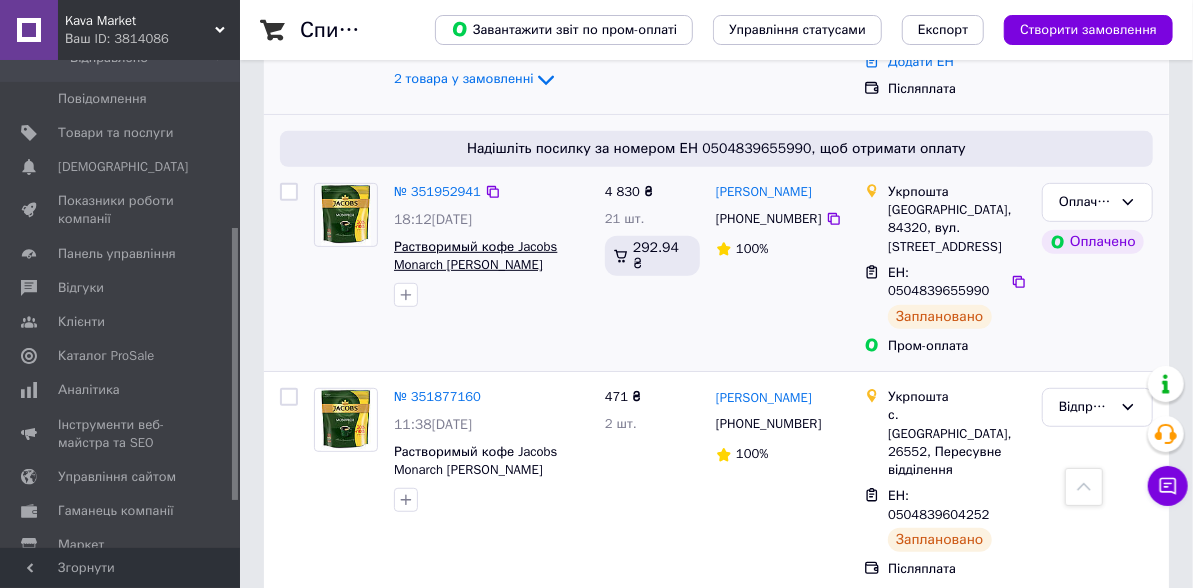 scroll, scrollTop: 500, scrollLeft: 0, axis: vertical 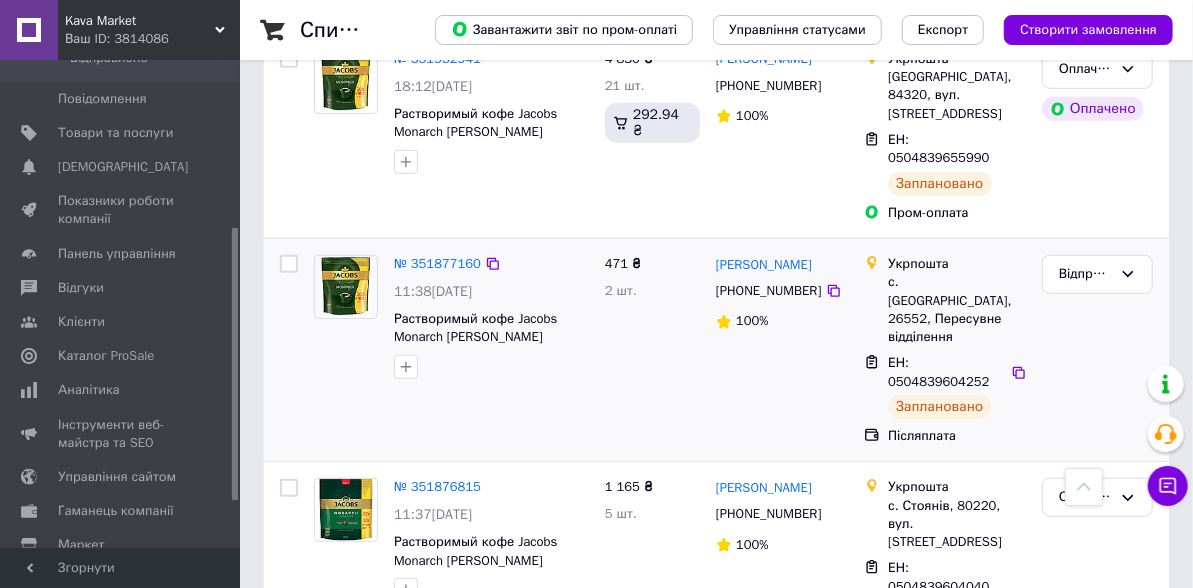 click at bounding box center (289, 264) 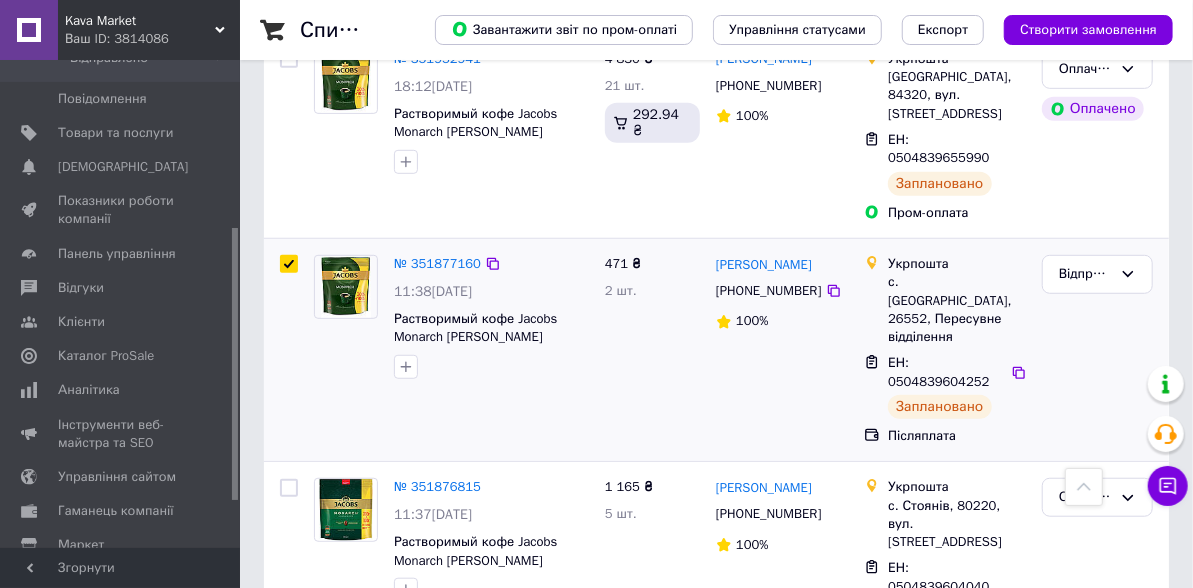 checkbox on "true" 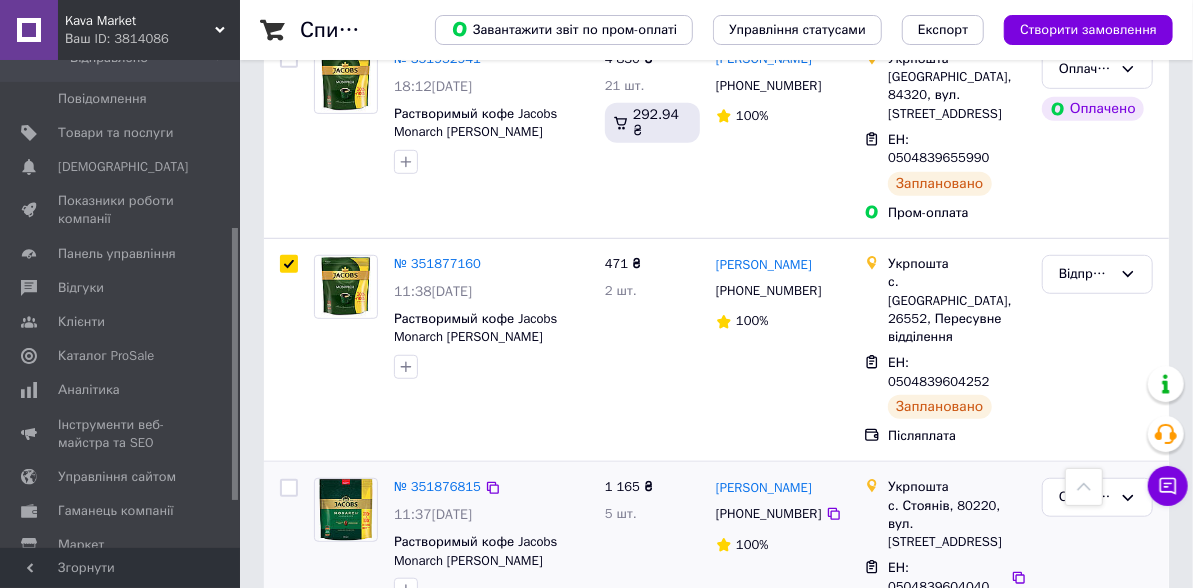 click at bounding box center [289, 488] 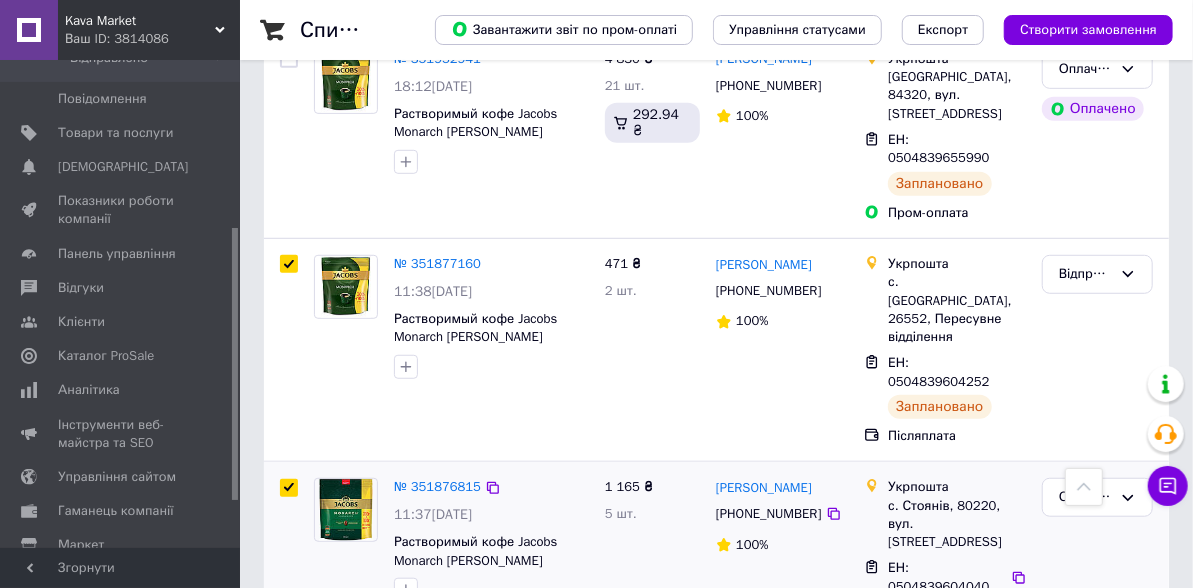 checkbox on "true" 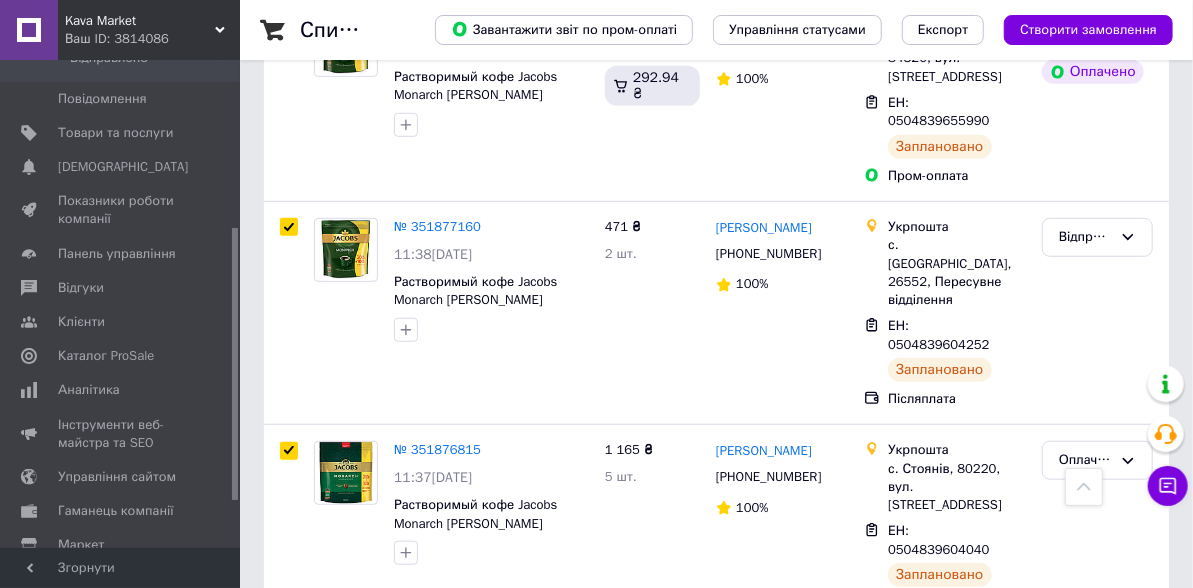 scroll, scrollTop: 700, scrollLeft: 0, axis: vertical 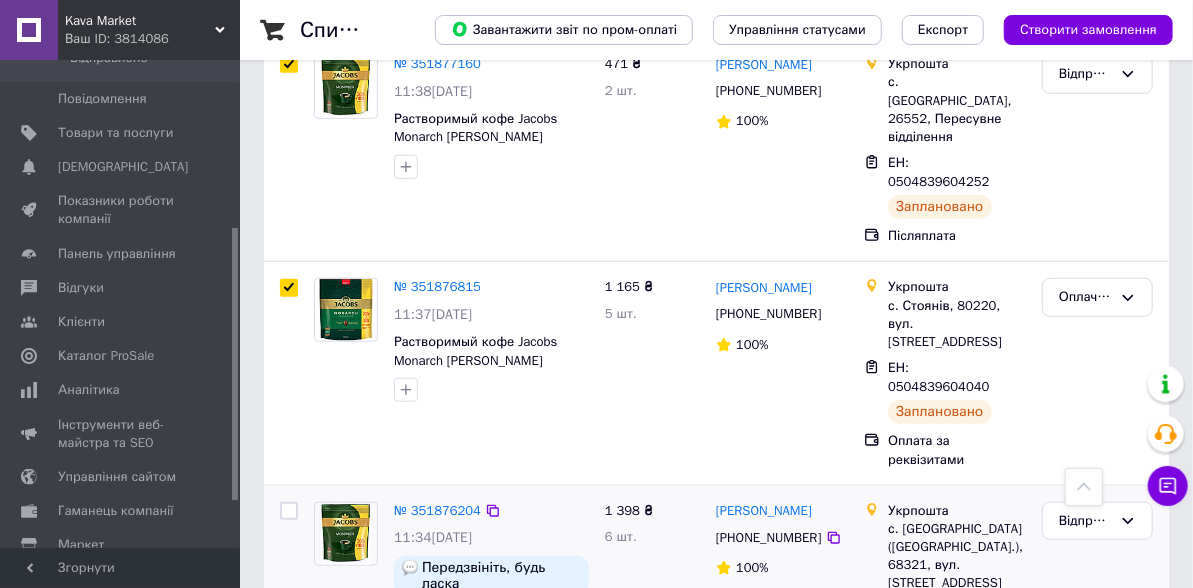 click at bounding box center [289, 511] 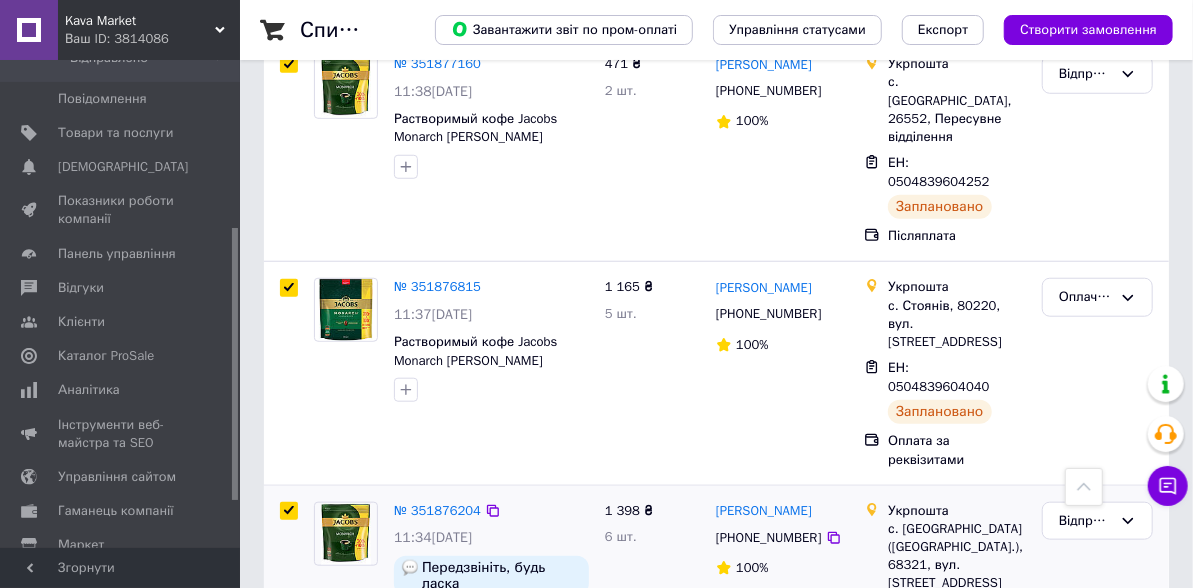 checkbox on "true" 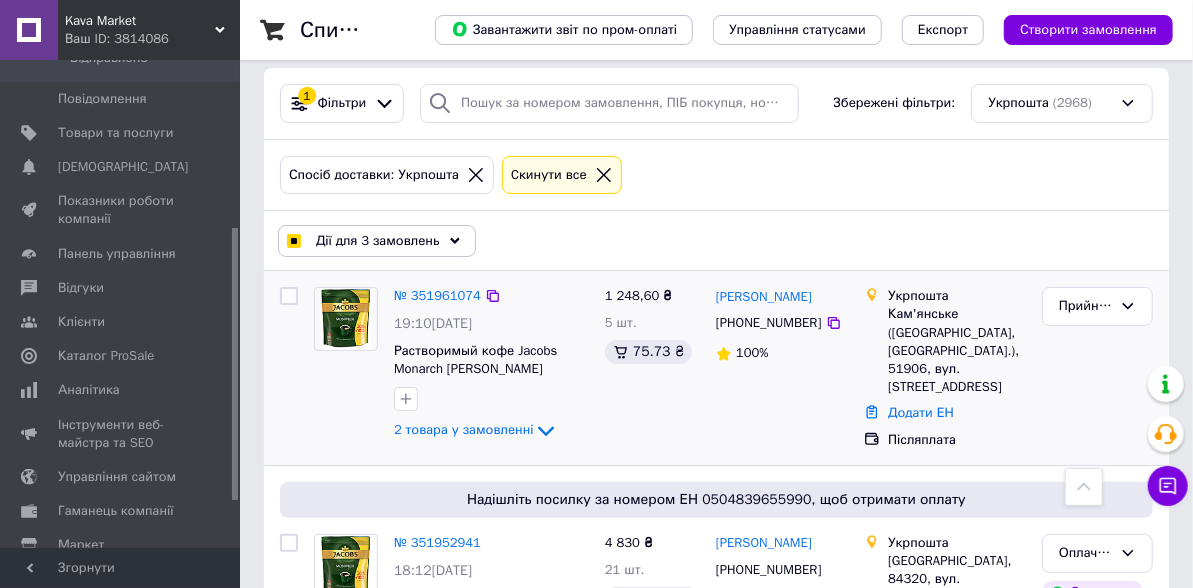 scroll, scrollTop: 0, scrollLeft: 0, axis: both 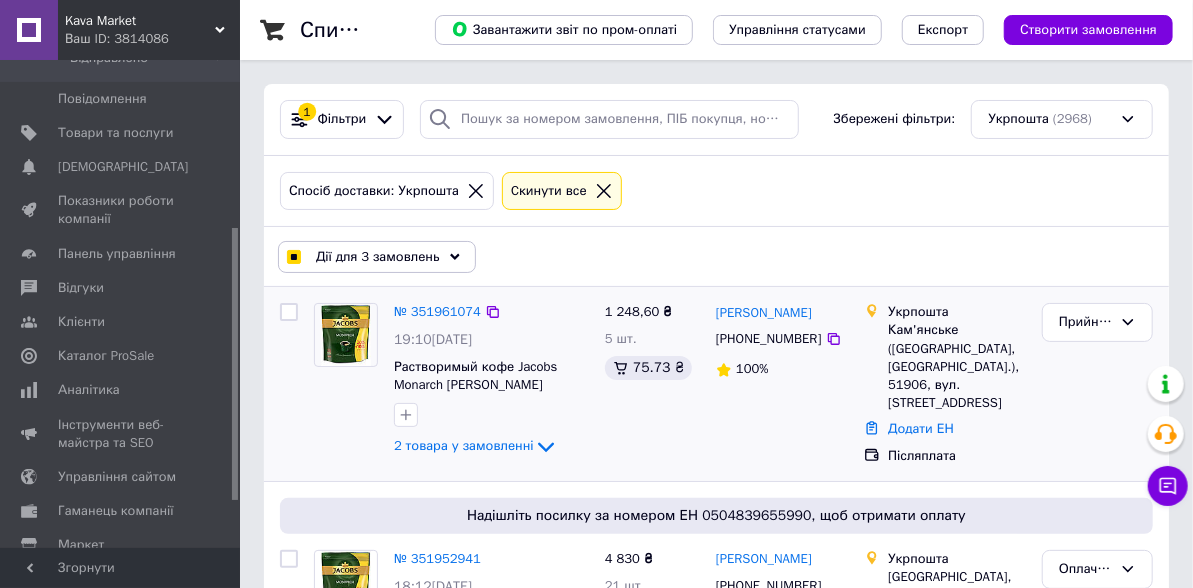 click on "Дії для 3 замовлень" at bounding box center [377, 257] 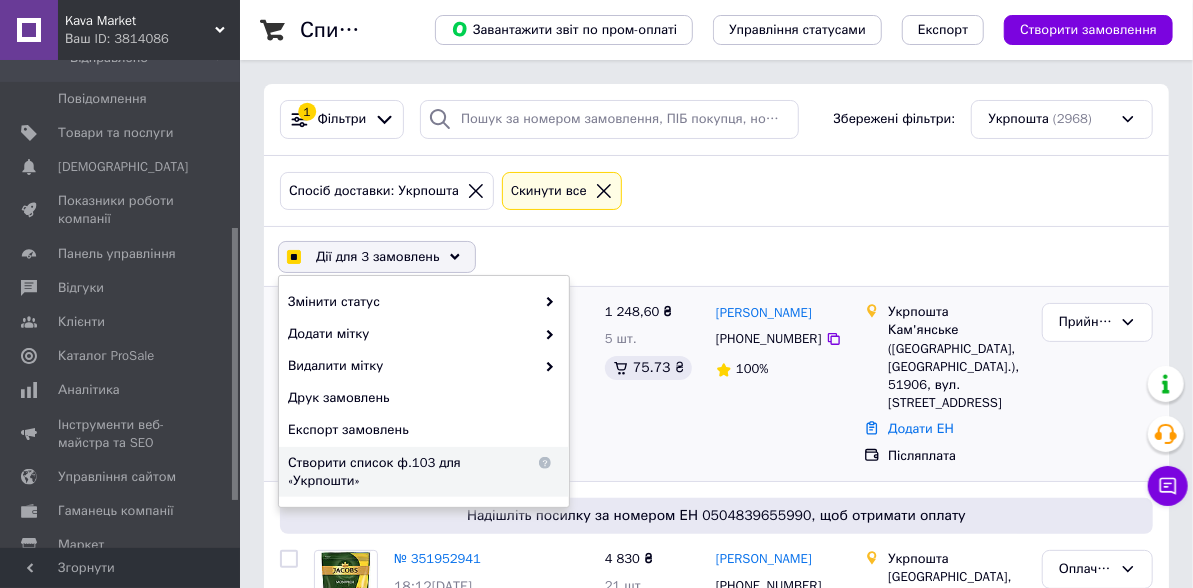click on "Створити список ф.103 для «Укрпошти»" at bounding box center [411, 472] 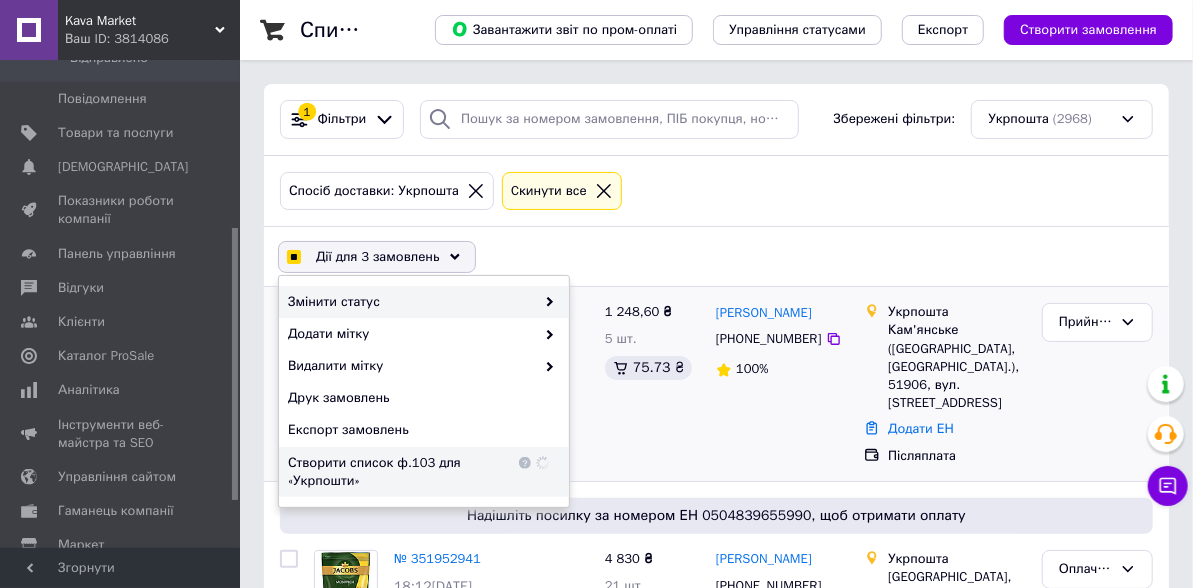 checkbox on "true" 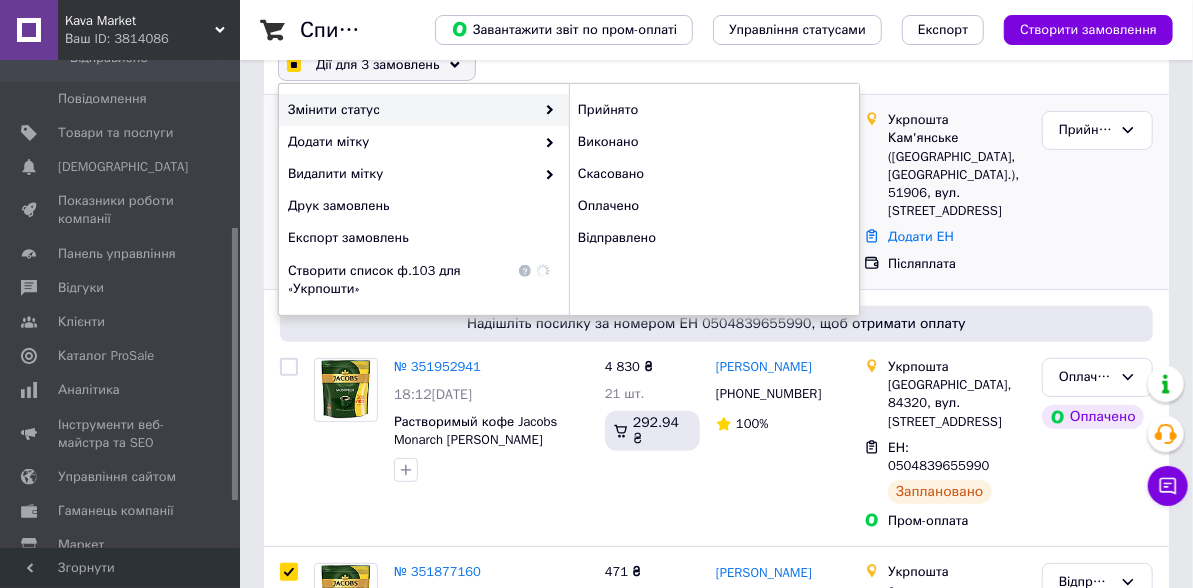 scroll, scrollTop: 233, scrollLeft: 0, axis: vertical 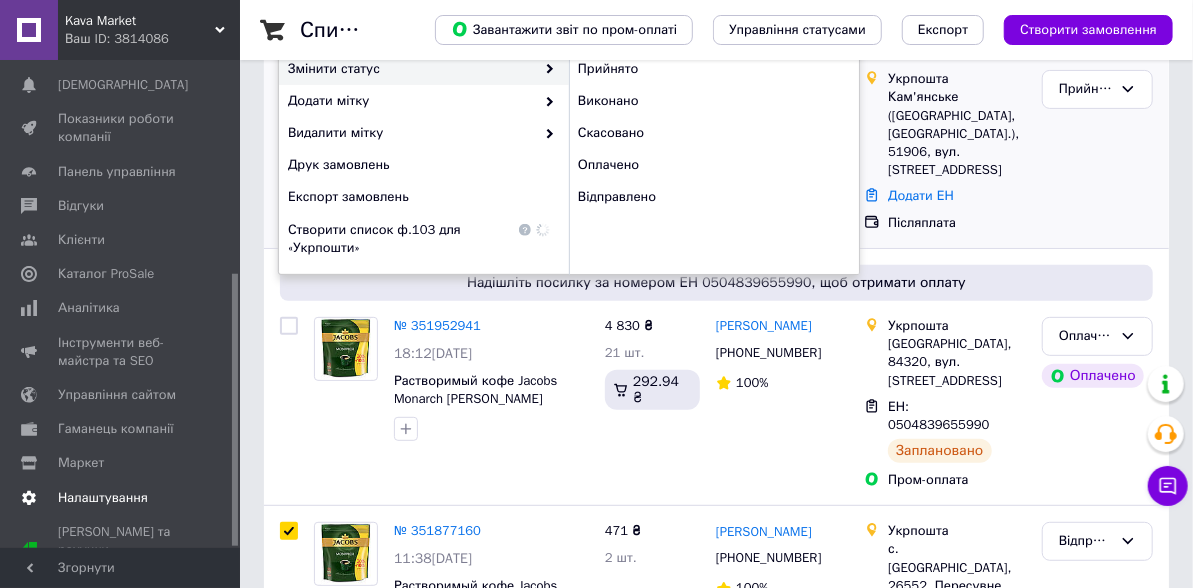 click on "Налаштування" at bounding box center [103, 498] 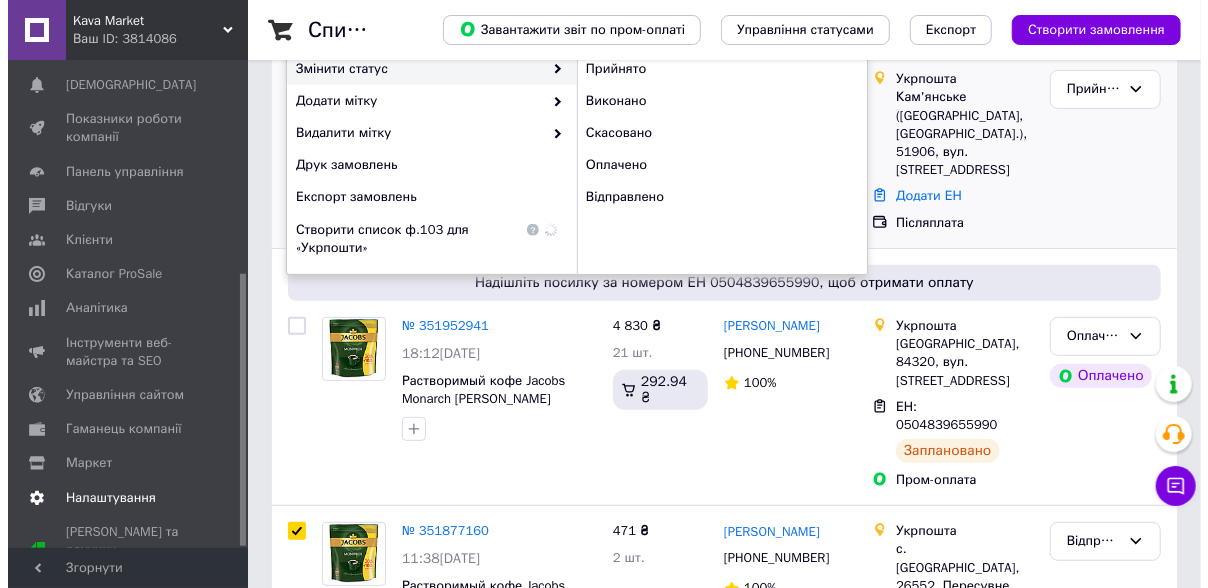 scroll, scrollTop: 0, scrollLeft: 0, axis: both 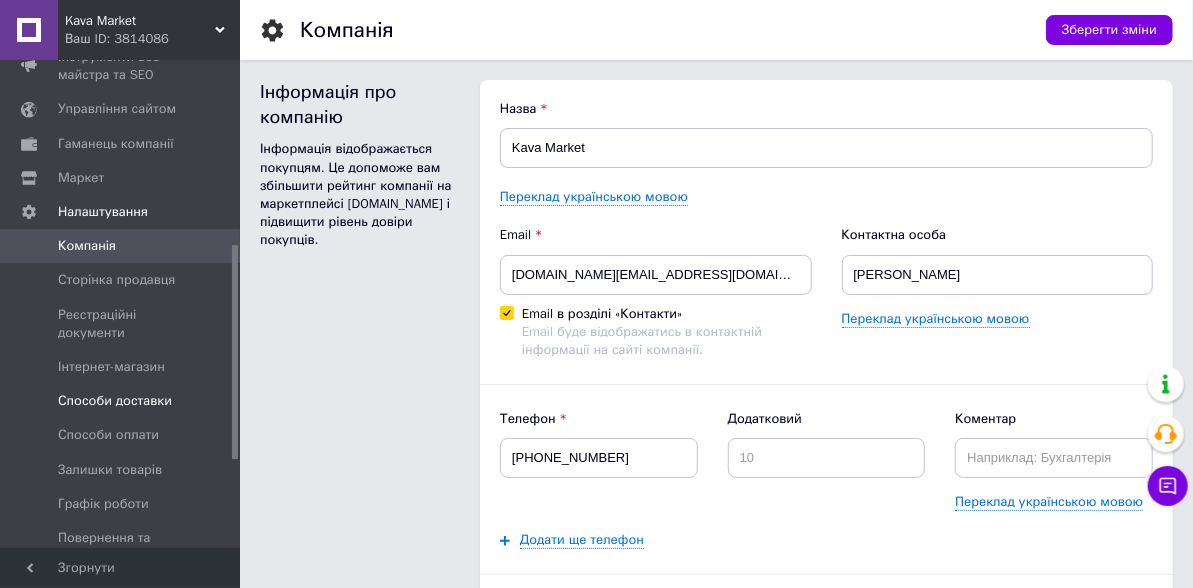 click on "Способи доставки" at bounding box center [115, 401] 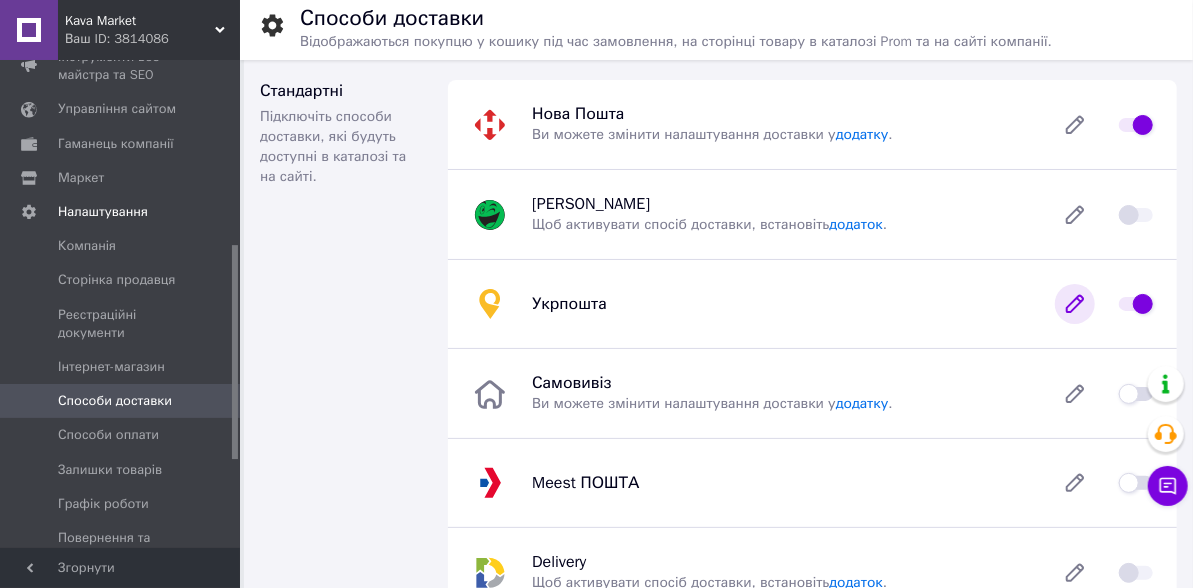 click 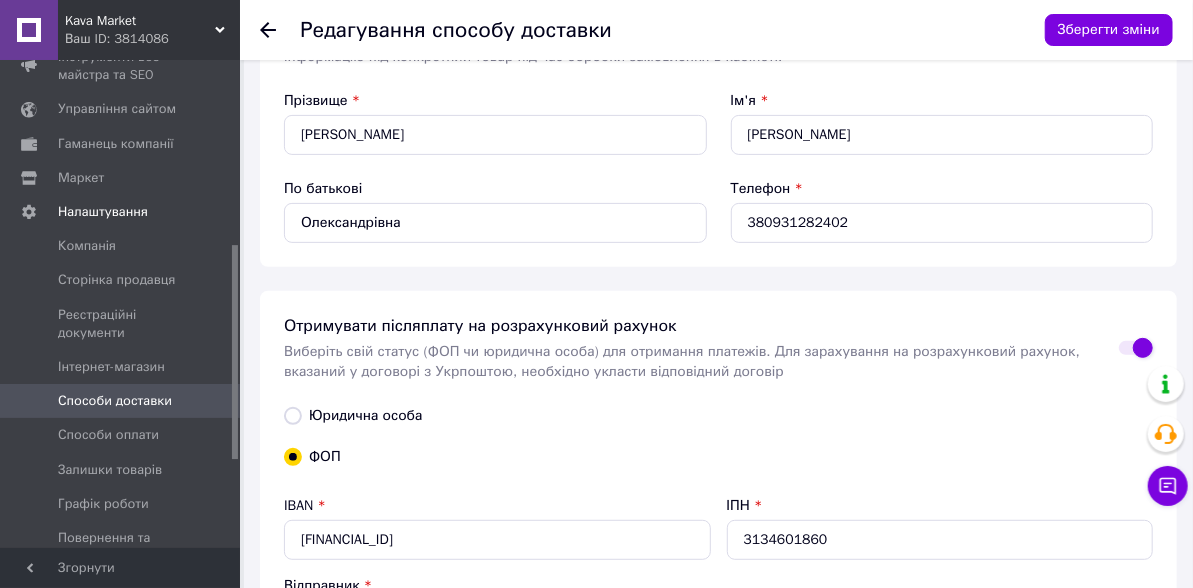 scroll, scrollTop: 0, scrollLeft: 0, axis: both 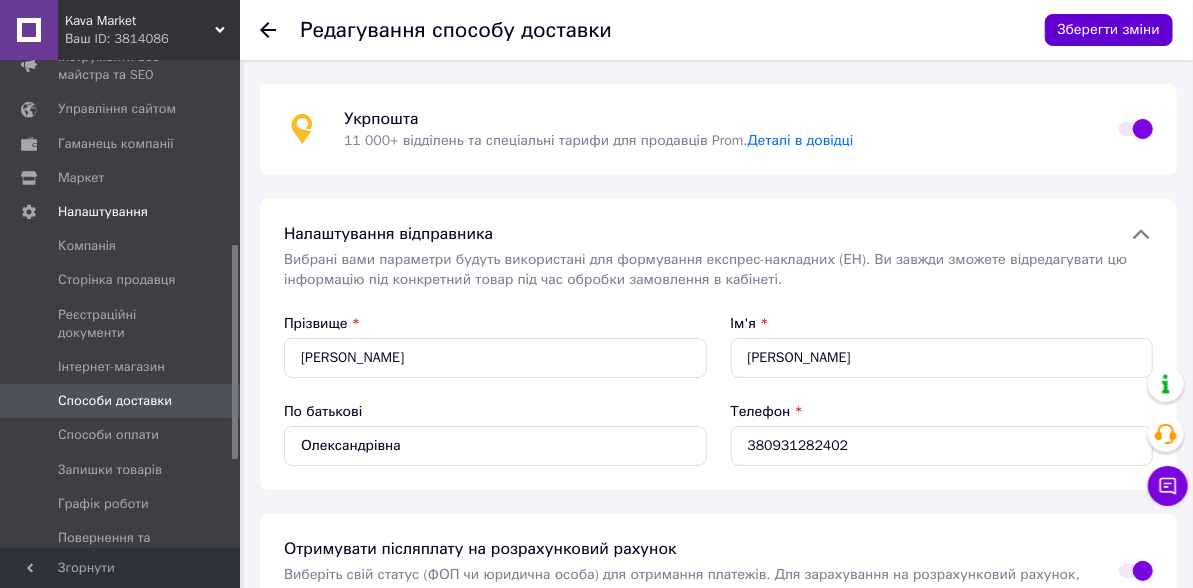 click on "Зберегти зміни" at bounding box center [1109, 30] 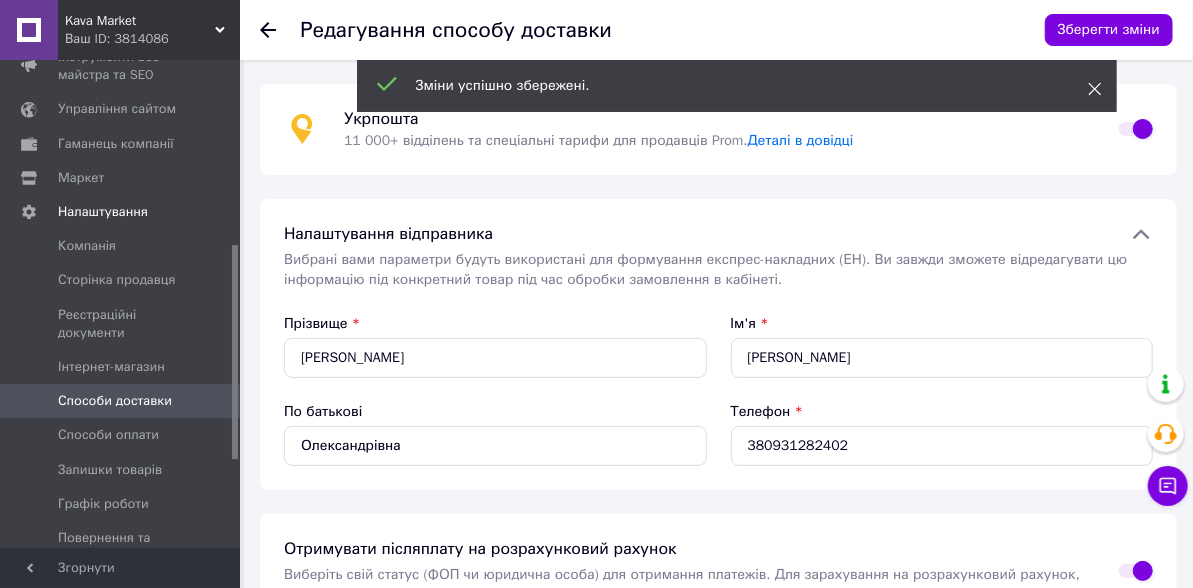 click 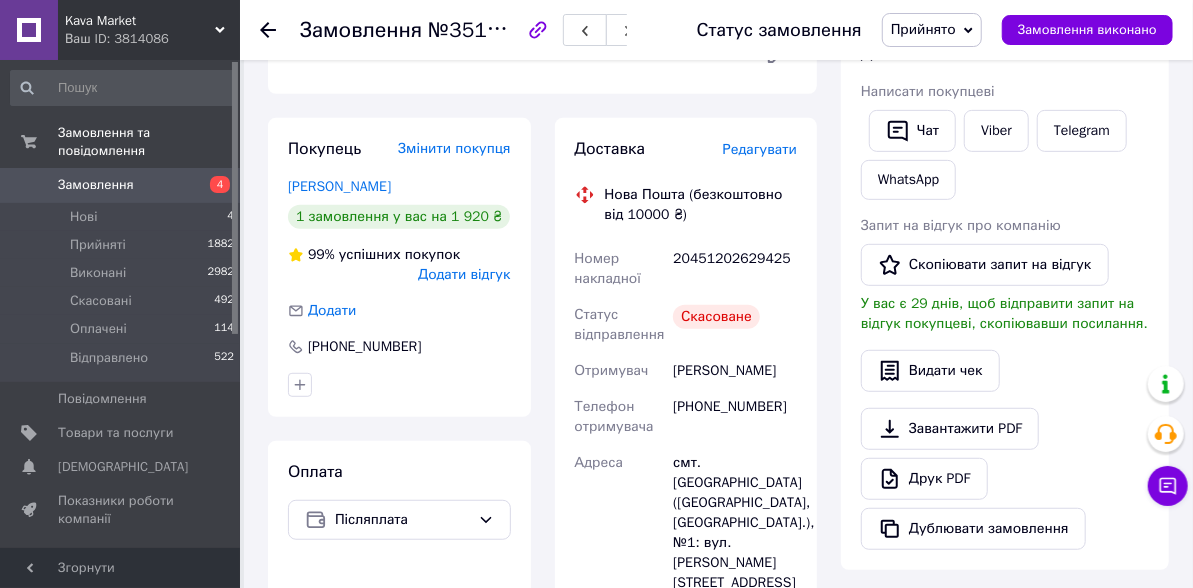 scroll, scrollTop: 166, scrollLeft: 0, axis: vertical 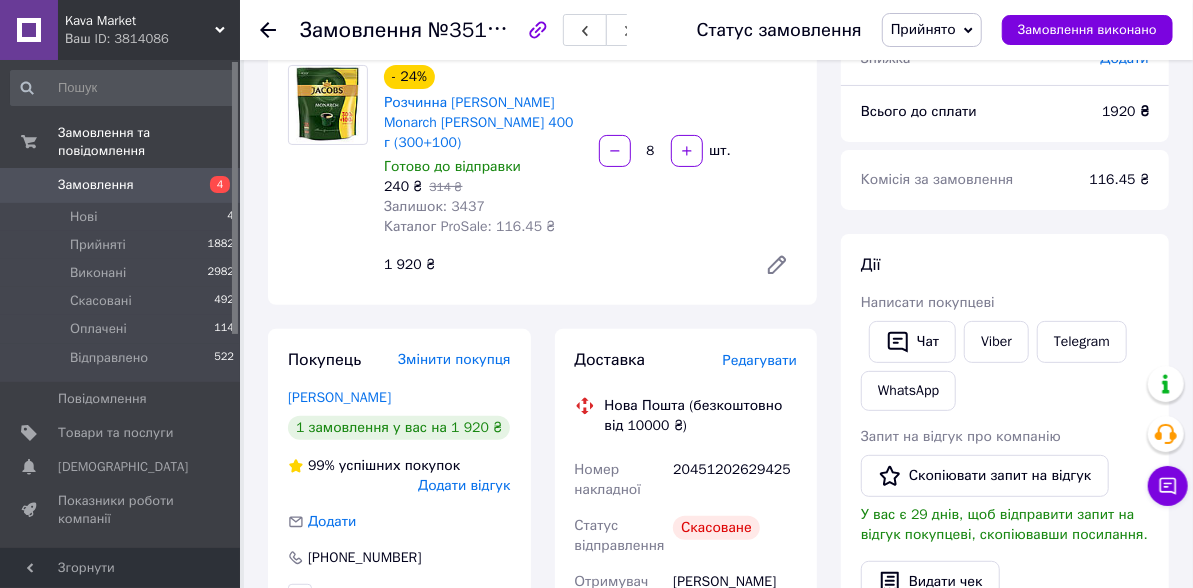 click on "Редагувати" at bounding box center [760, 360] 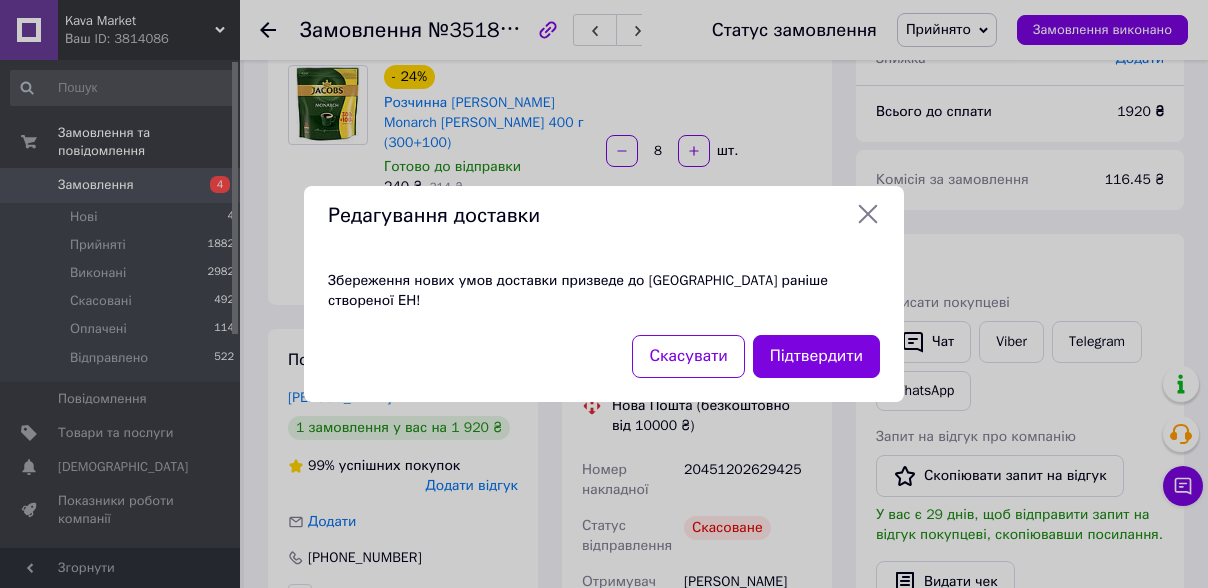 click 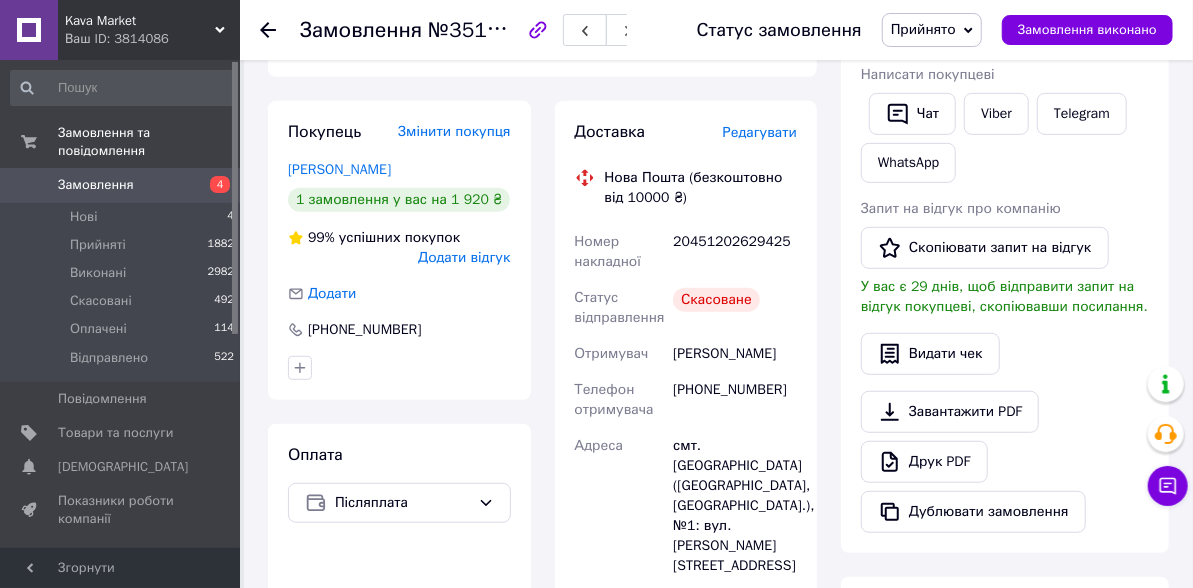 scroll, scrollTop: 400, scrollLeft: 0, axis: vertical 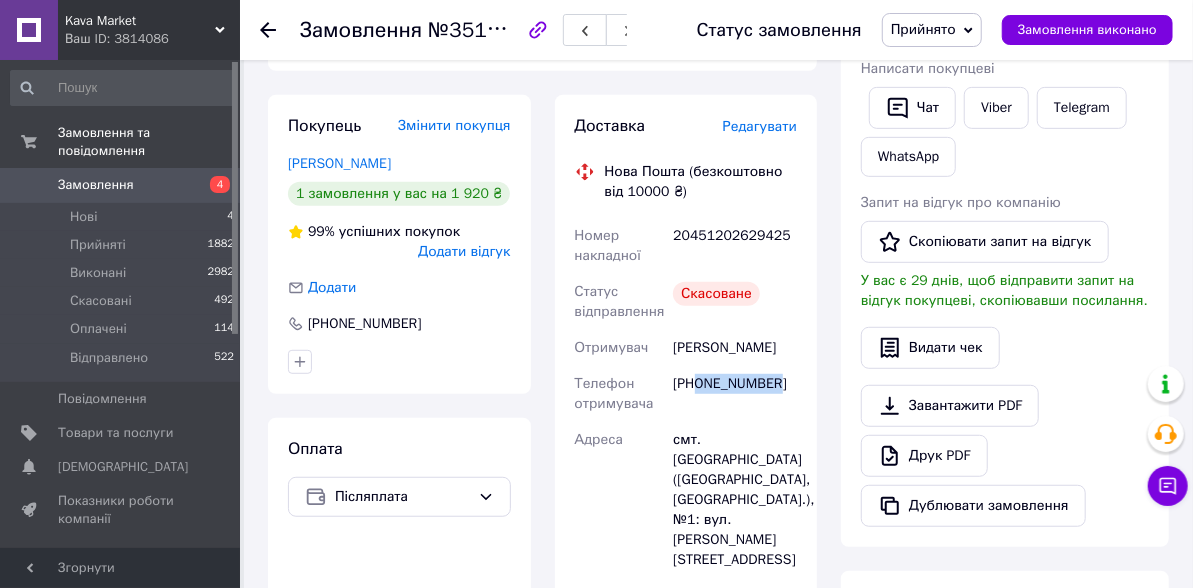 drag, startPoint x: 782, startPoint y: 362, endPoint x: 695, endPoint y: 357, distance: 87.14356 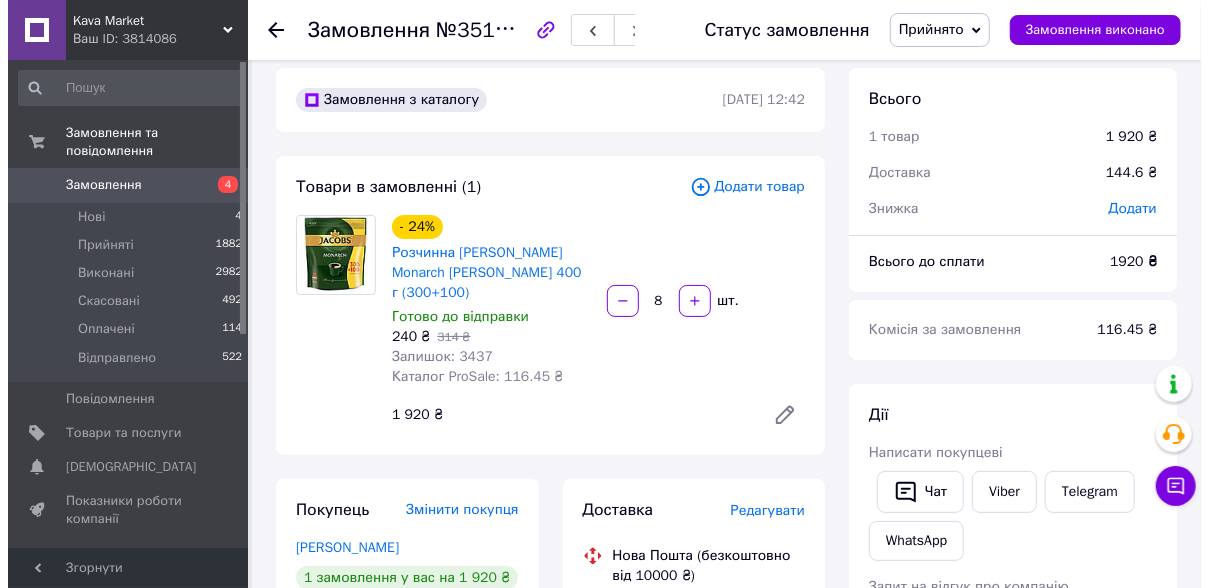 scroll, scrollTop: 33, scrollLeft: 0, axis: vertical 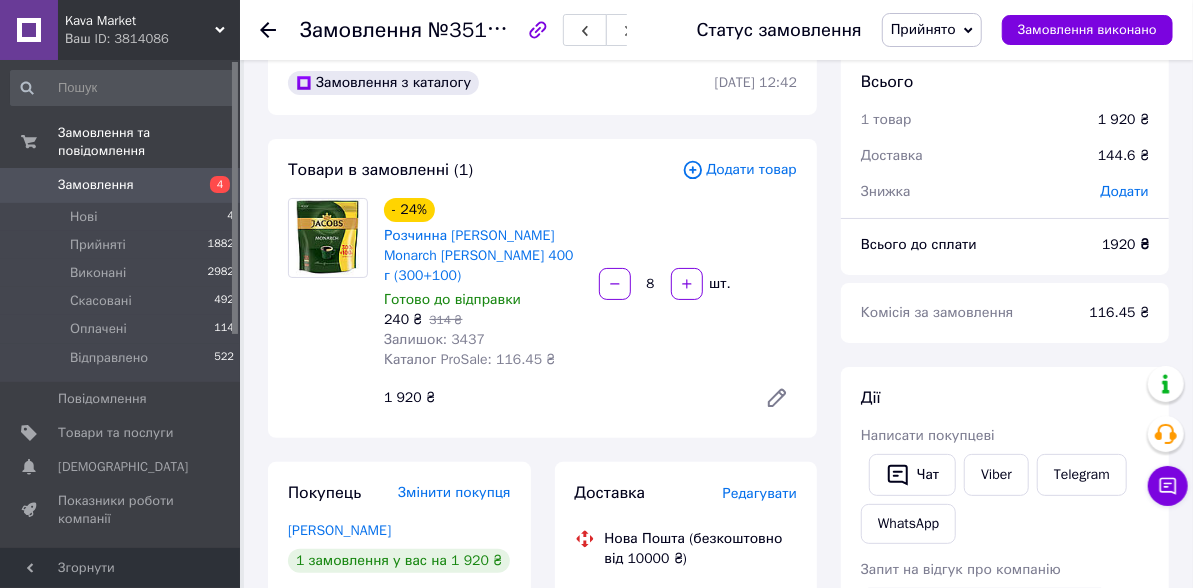 click on "Редагувати" at bounding box center (760, 493) 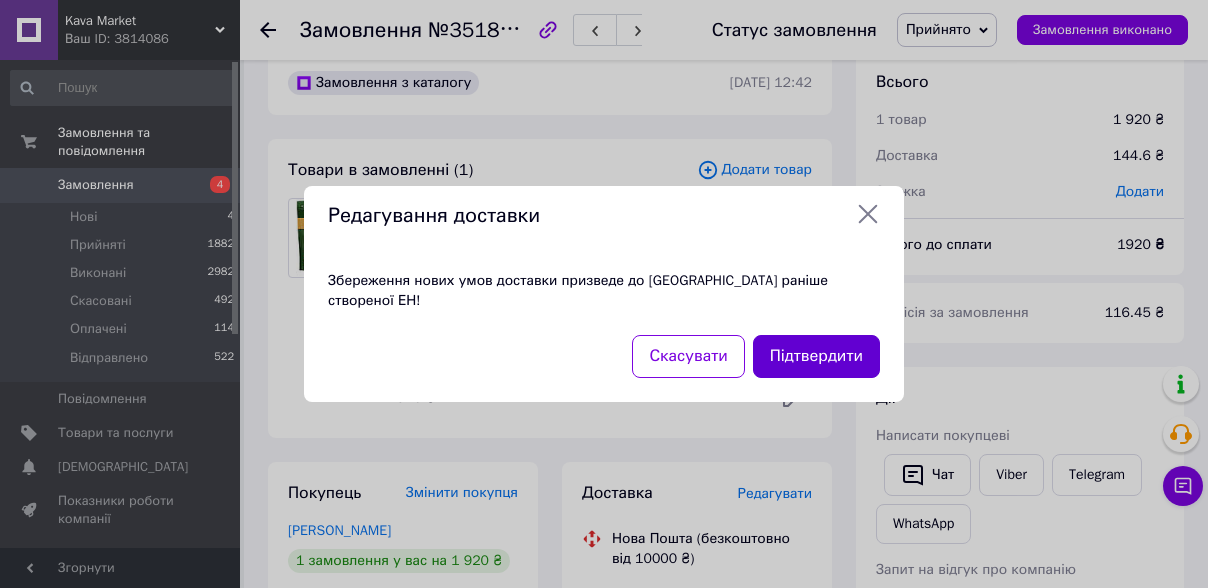 click on "Підтвердити" at bounding box center (816, 356) 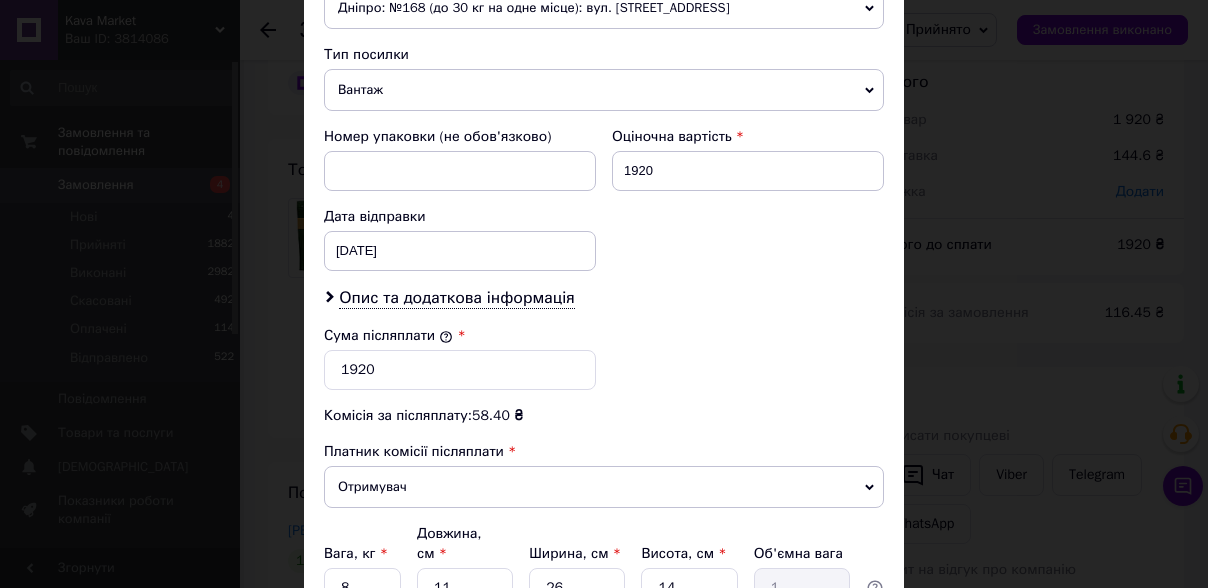 scroll, scrollTop: 733, scrollLeft: 0, axis: vertical 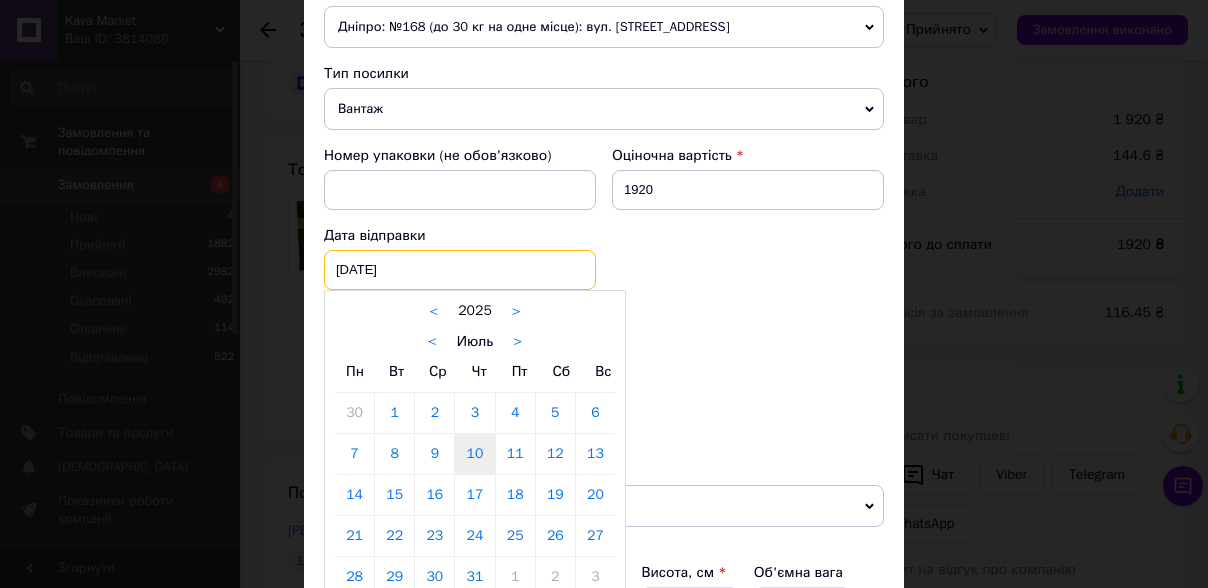 click on "[DATE] < 2025 > < Июль > Пн Вт Ср Чт Пт Сб Вс 30 1 2 3 4 5 6 7 8 9 10 11 12 13 14 15 16 17 18 19 20 21 22 23 24 25 26 27 28 29 30 31 1 2 3 4 5 6 7 8 9 10" at bounding box center [460, 270] 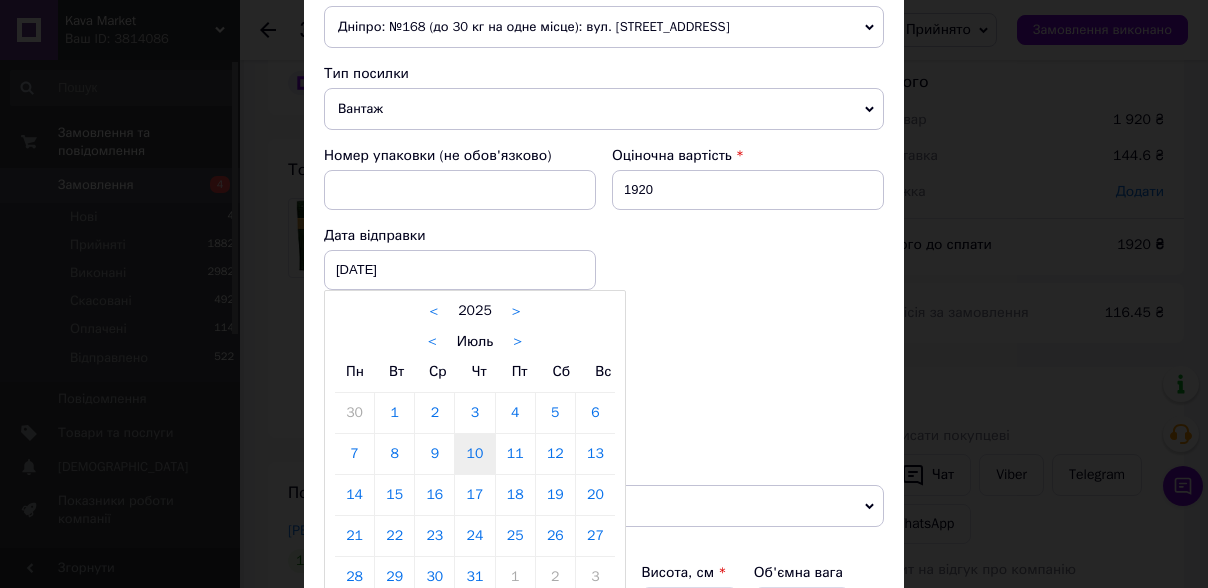 click on "10" at bounding box center (474, 454) 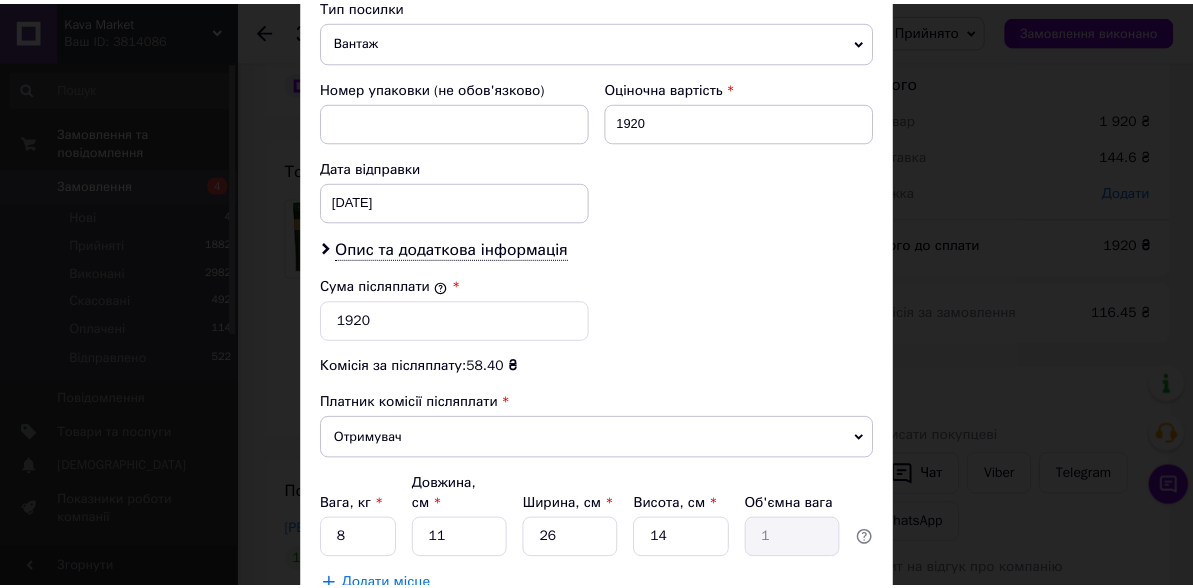 scroll, scrollTop: 934, scrollLeft: 0, axis: vertical 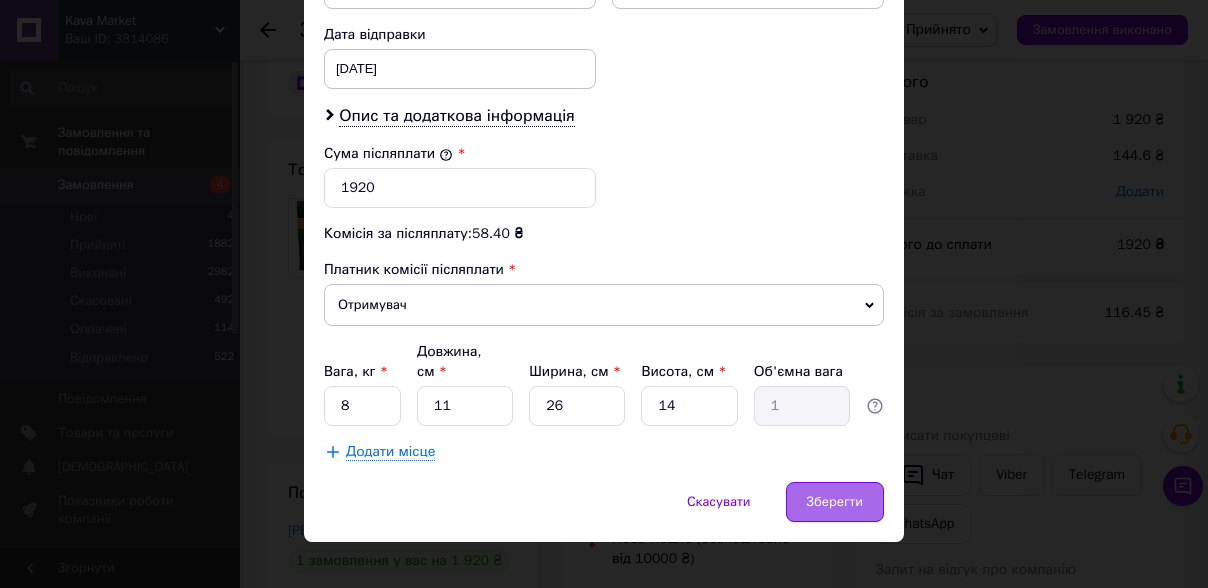 click on "Зберегти" at bounding box center [835, 502] 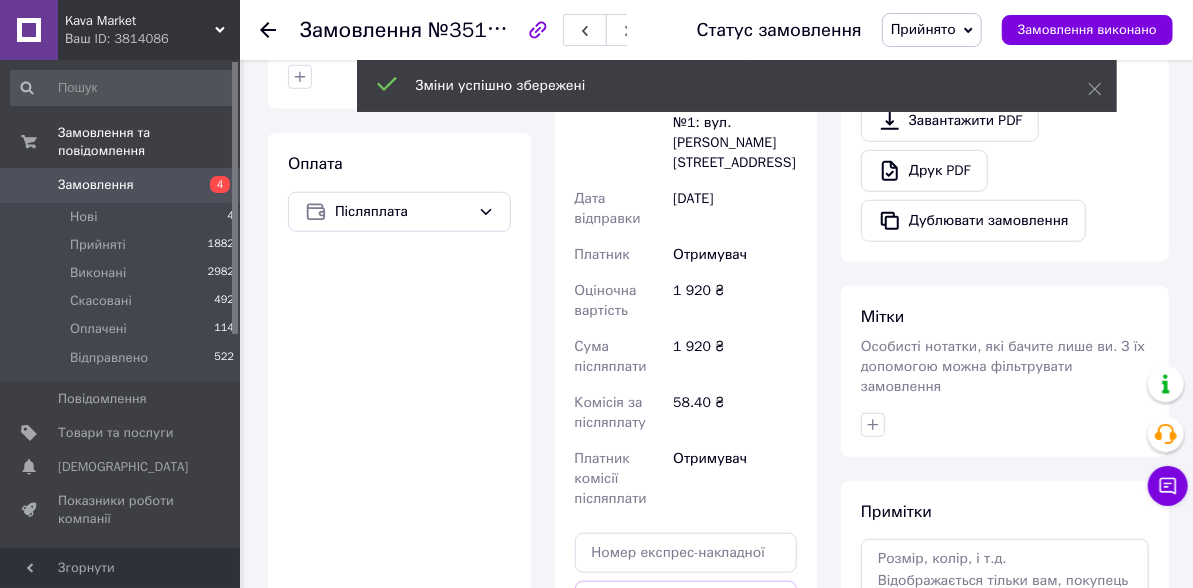 scroll, scrollTop: 866, scrollLeft: 0, axis: vertical 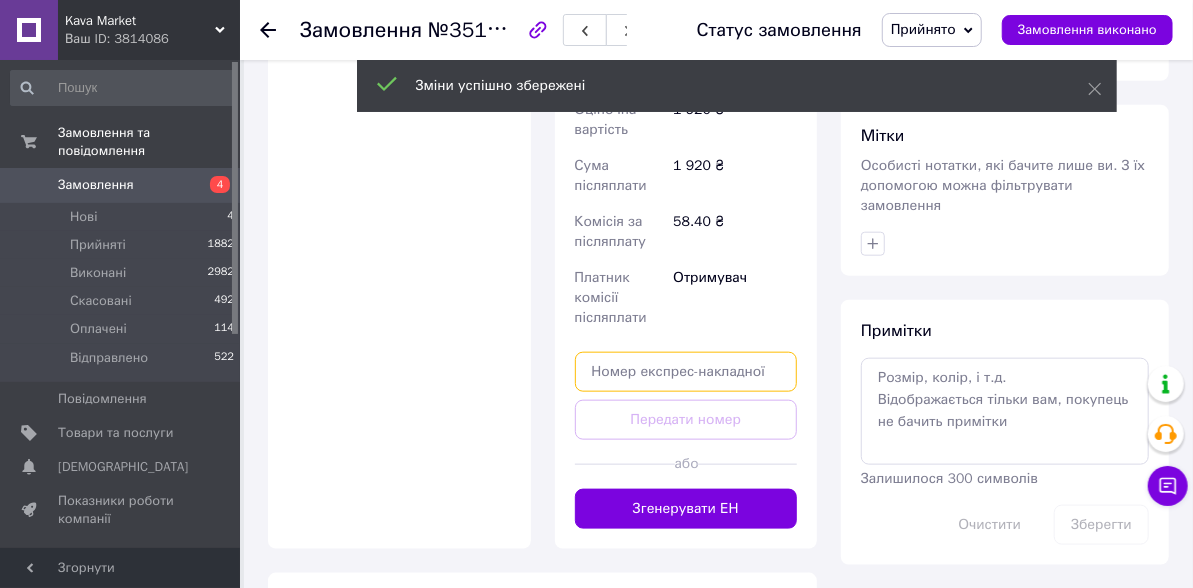 click at bounding box center [686, 372] 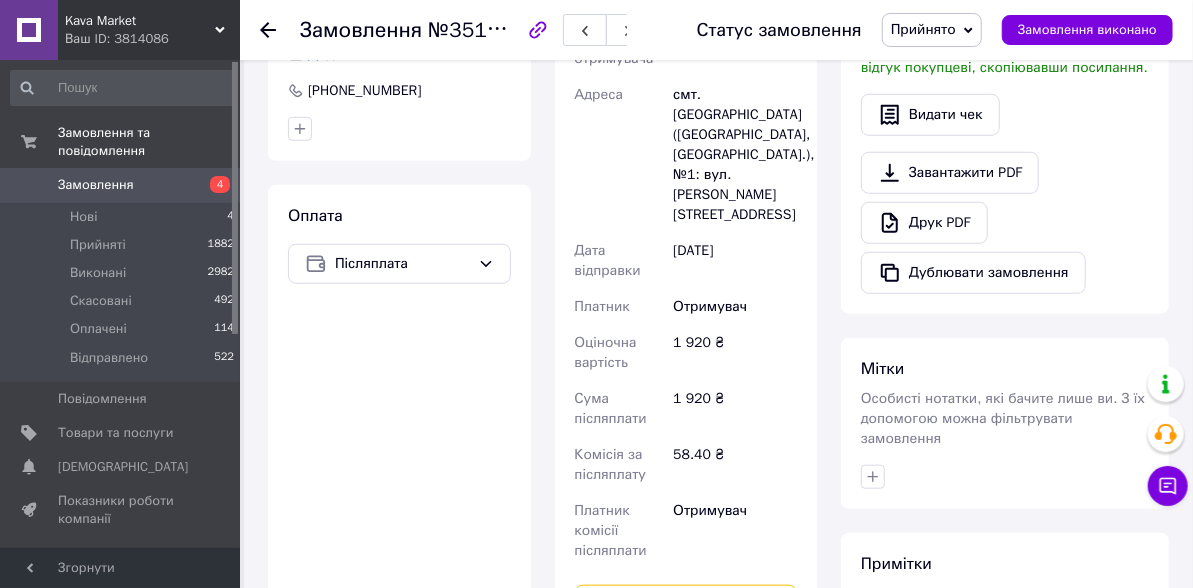 paste on "20451202609053" 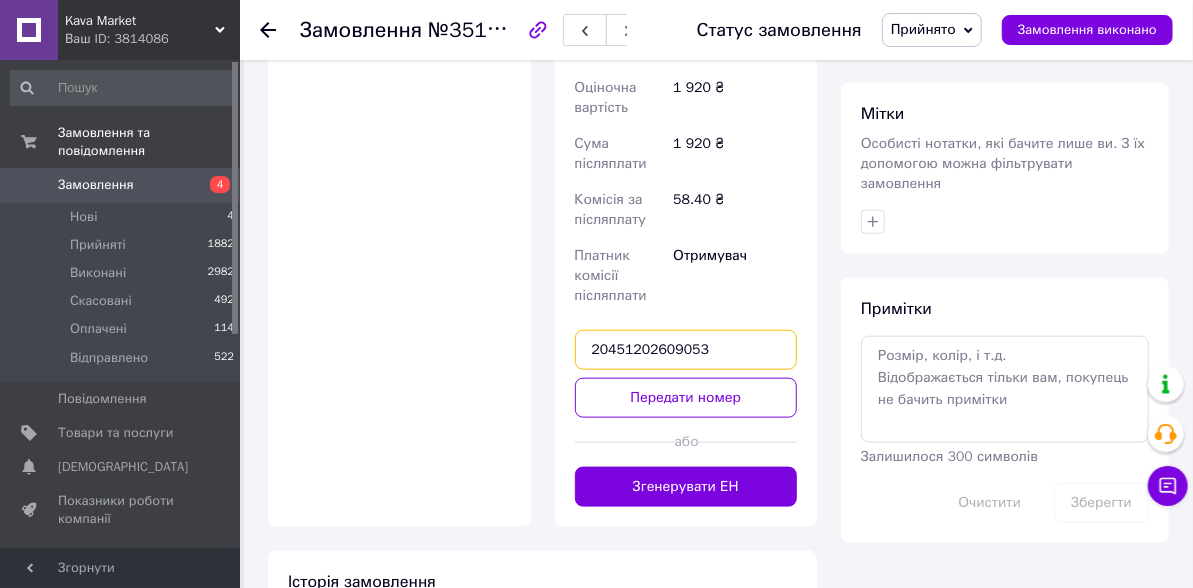 scroll, scrollTop: 900, scrollLeft: 0, axis: vertical 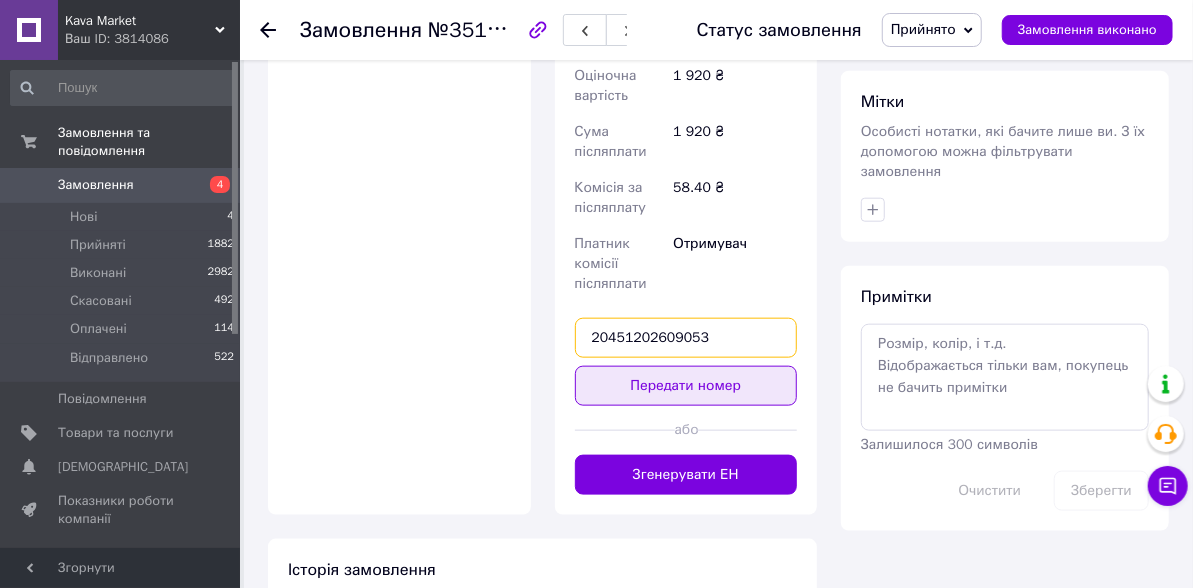 type on "20451202609053" 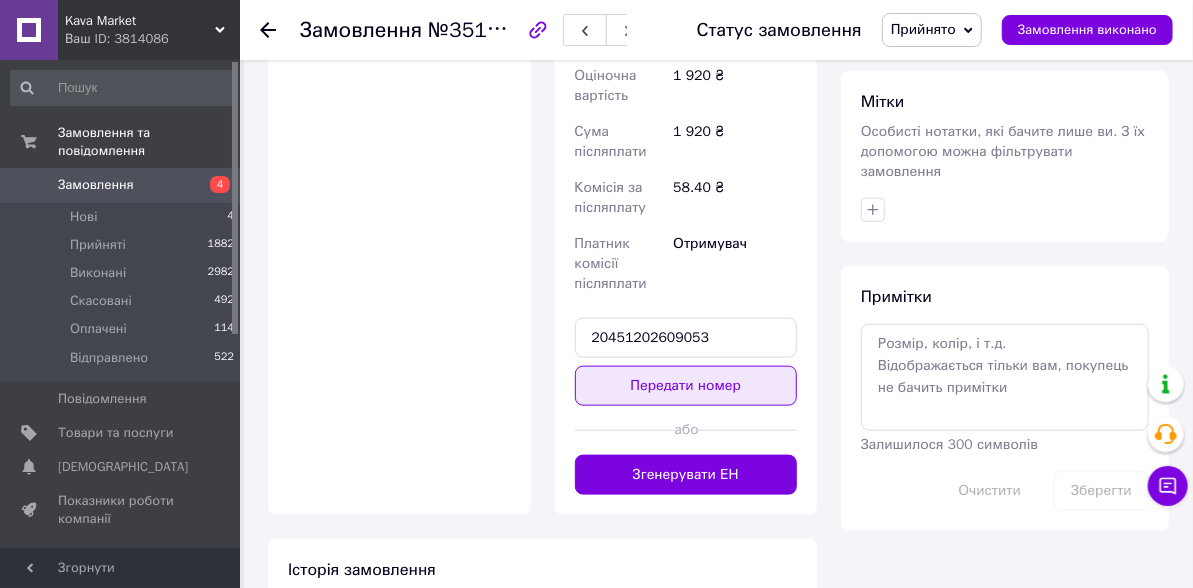 click on "Передати номер" at bounding box center [686, 386] 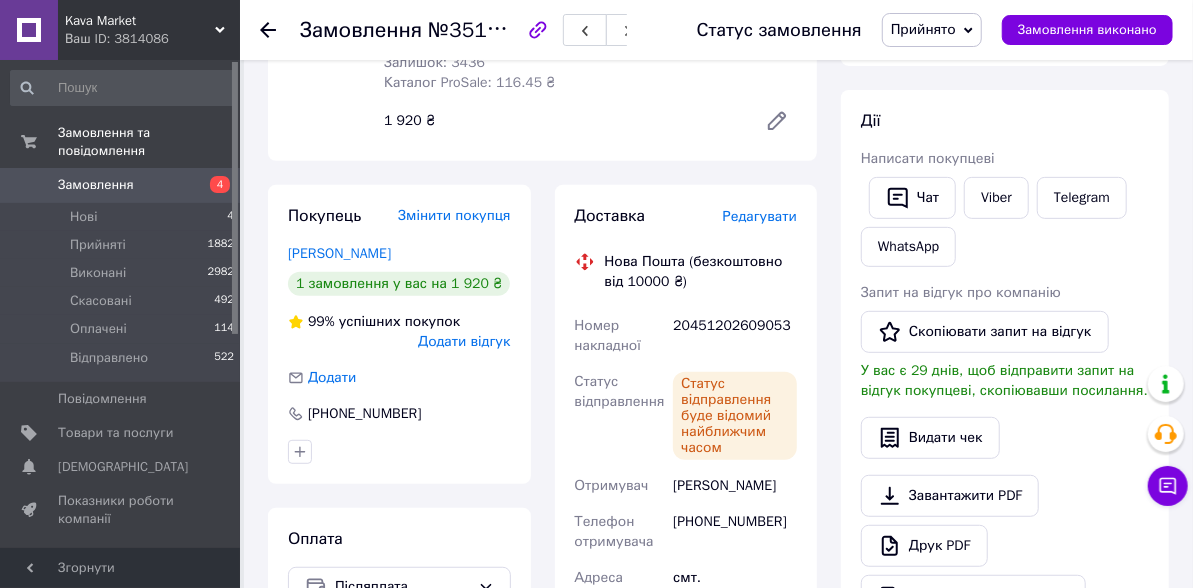 scroll, scrollTop: 0, scrollLeft: 0, axis: both 